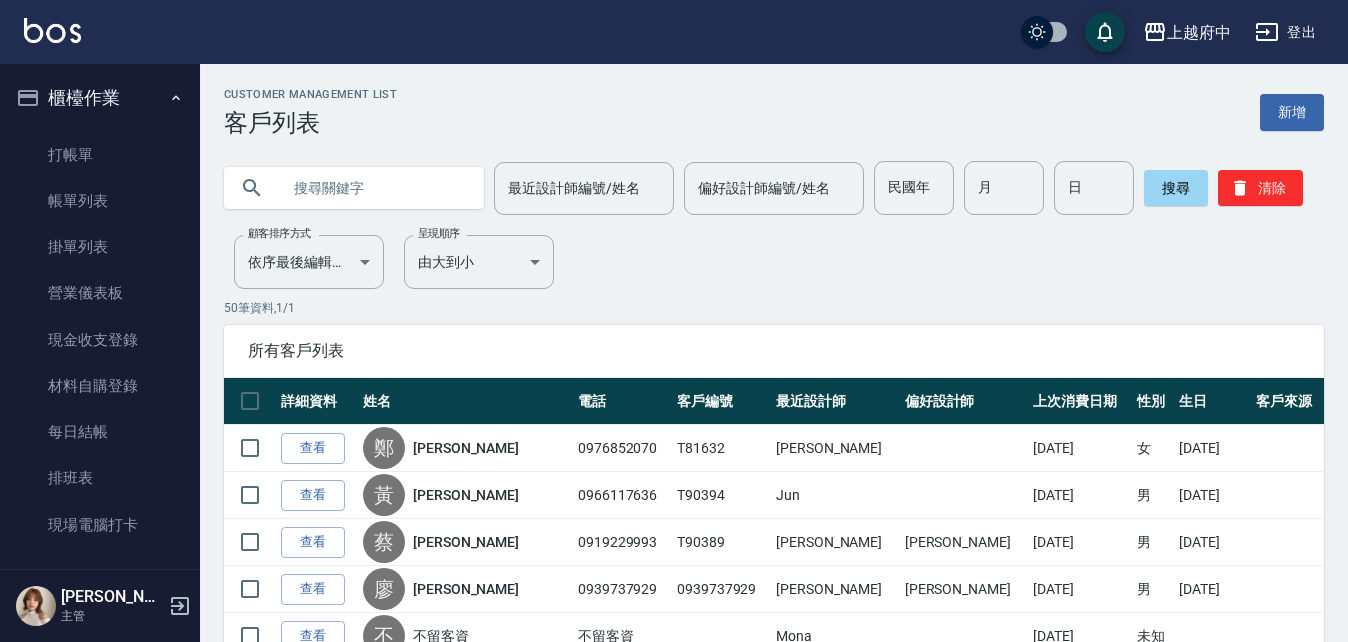 scroll, scrollTop: 0, scrollLeft: 0, axis: both 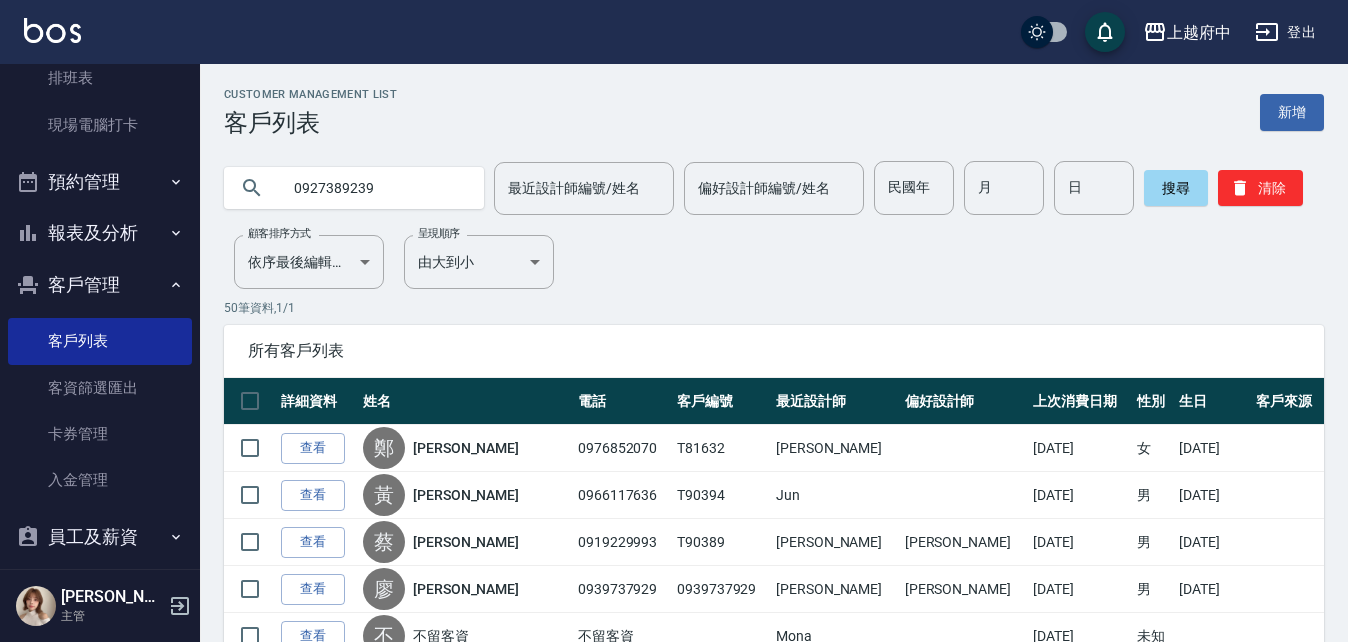 type on "0927389239" 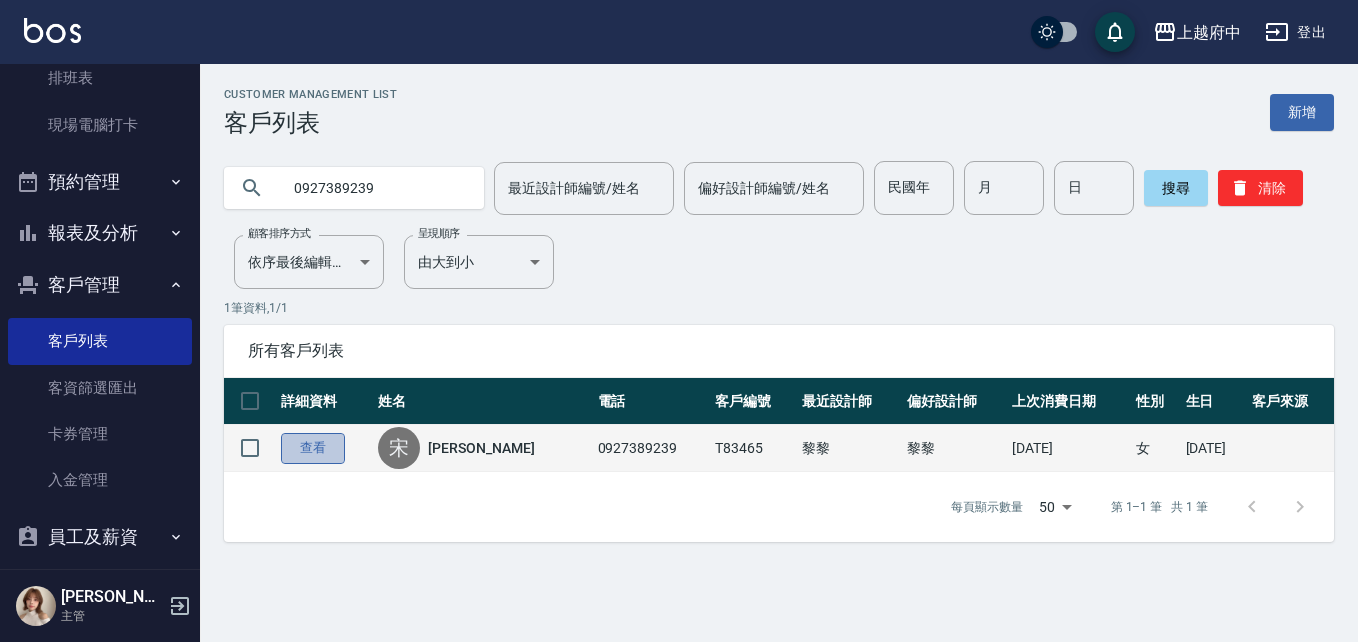 click on "查看" at bounding box center [313, 448] 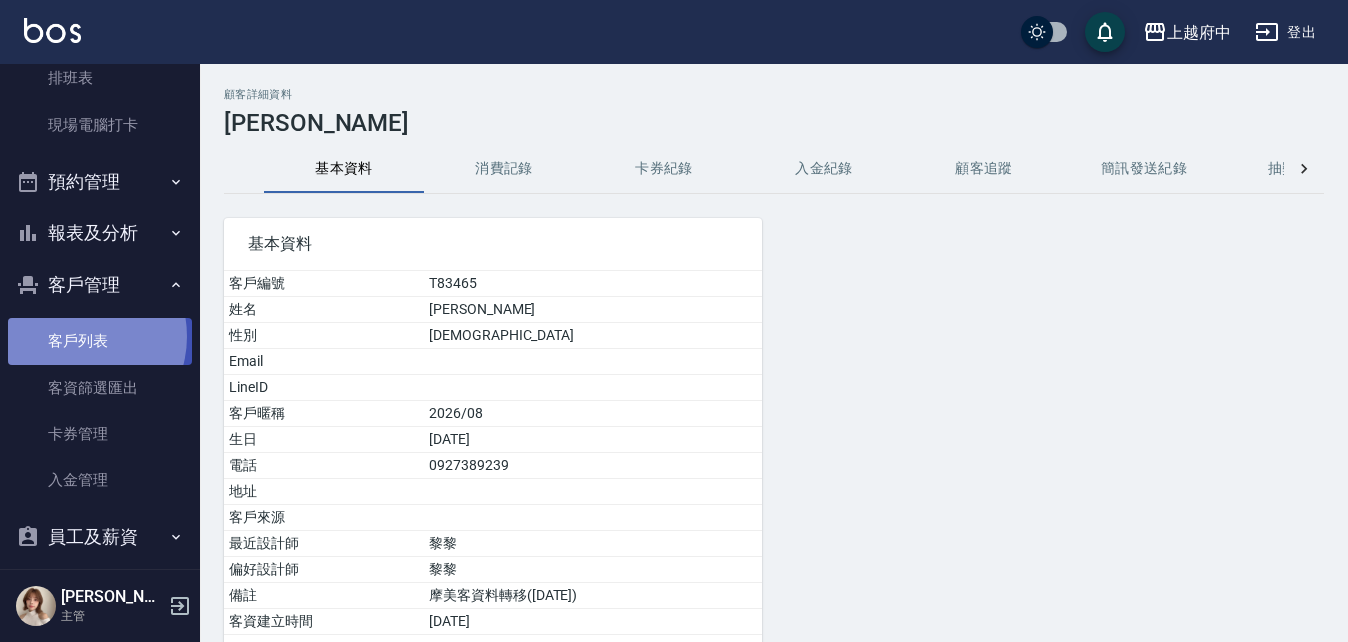 click on "客戶列表" at bounding box center [100, 341] 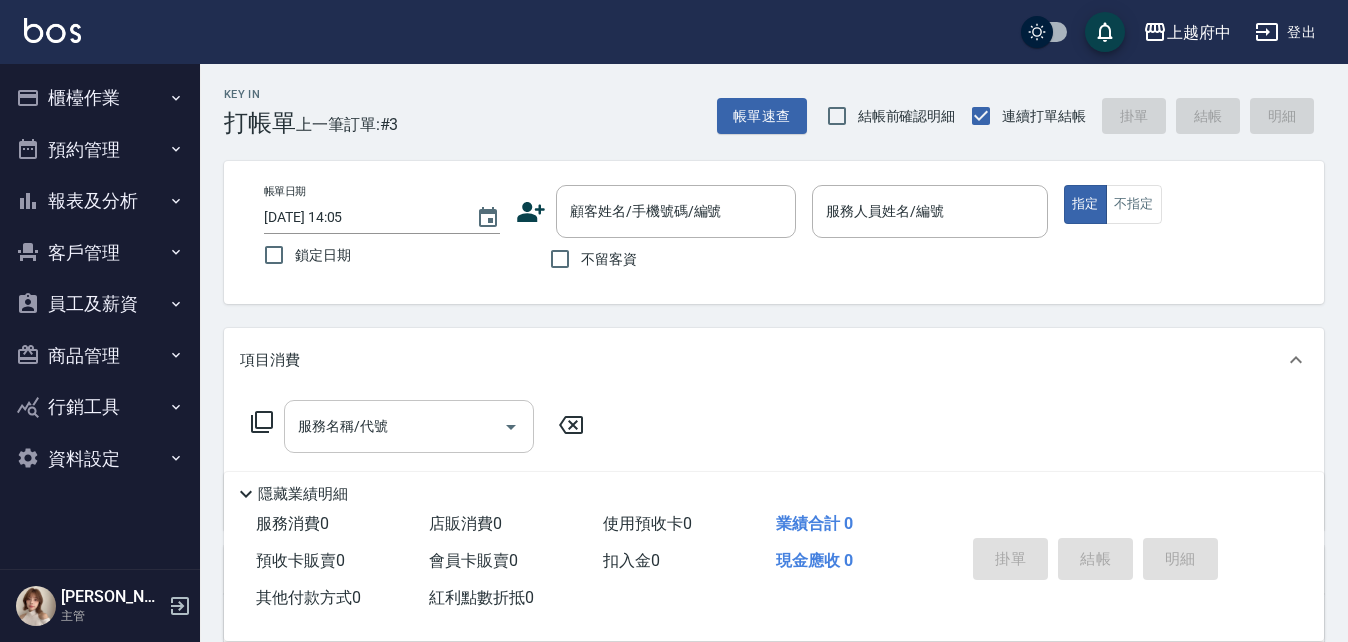 scroll, scrollTop: 200, scrollLeft: 0, axis: vertical 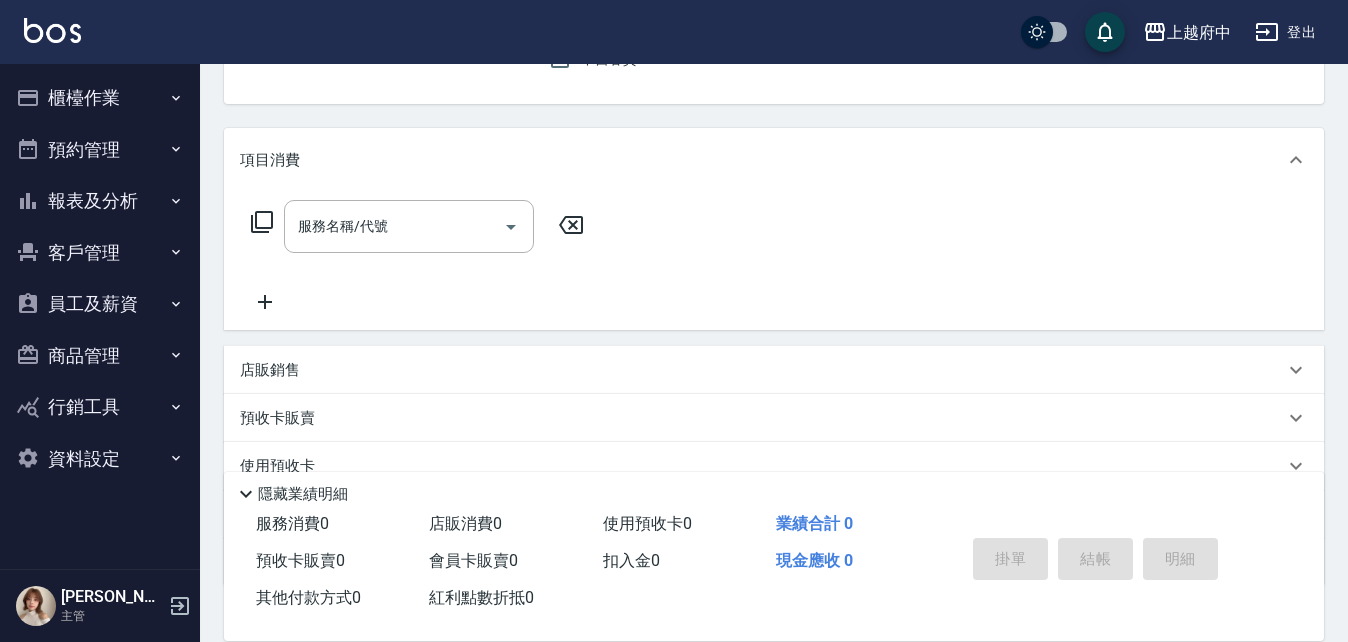 click on "服務名稱/代號 服務名稱/代號" at bounding box center [409, 226] 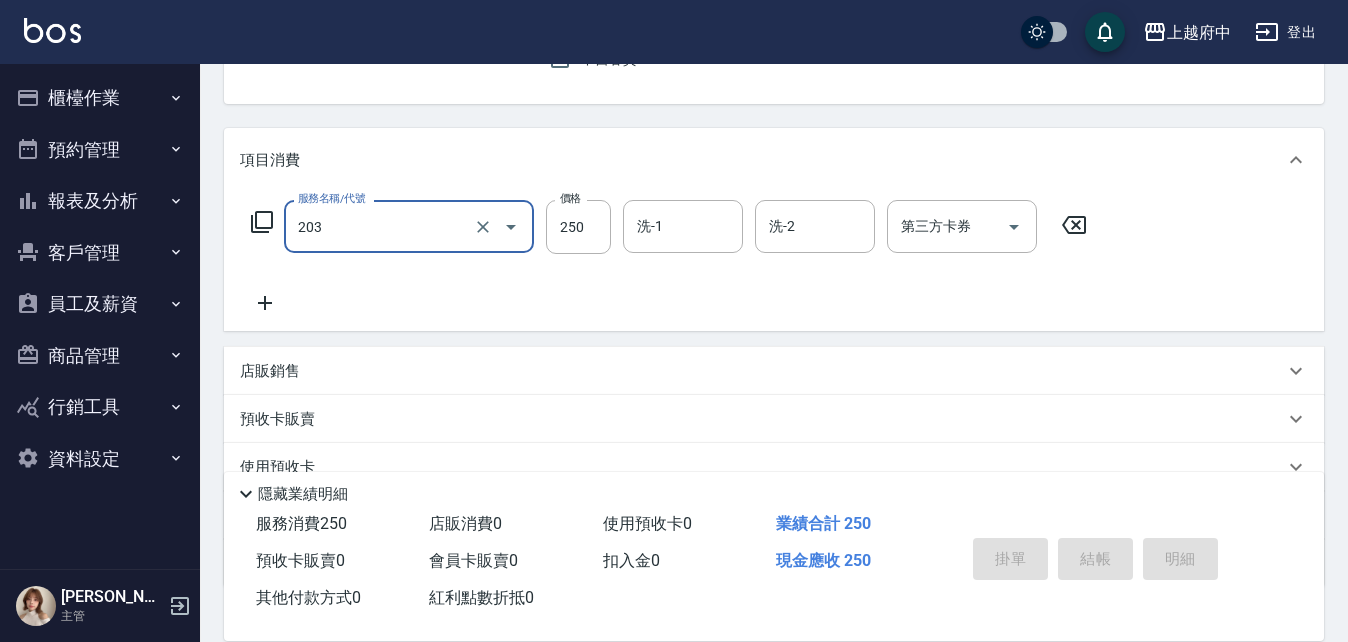type on "升級滋養護髮(203)" 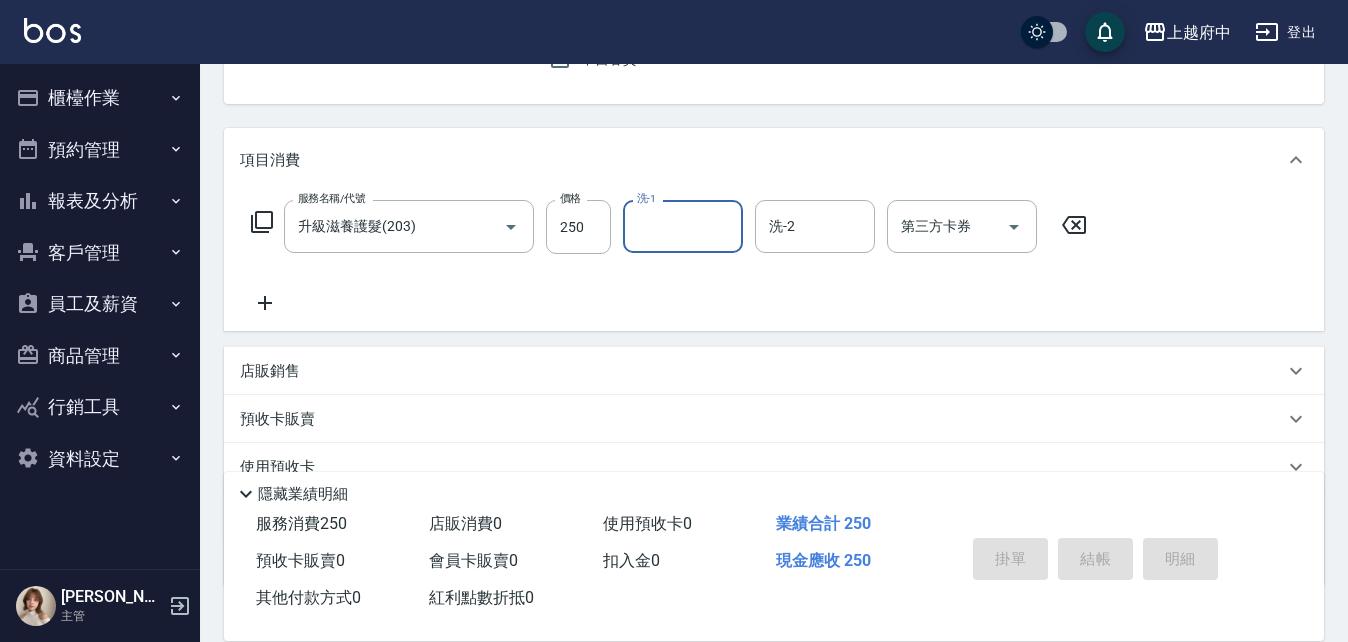 click 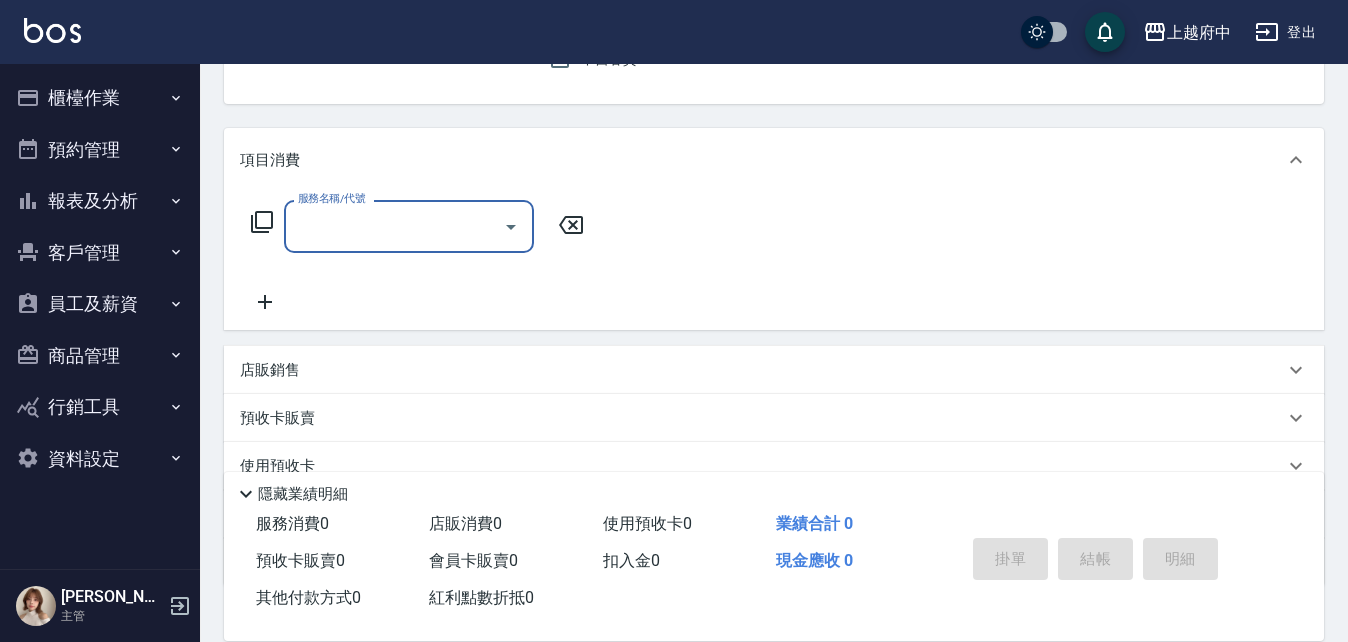 scroll, scrollTop: 0, scrollLeft: 0, axis: both 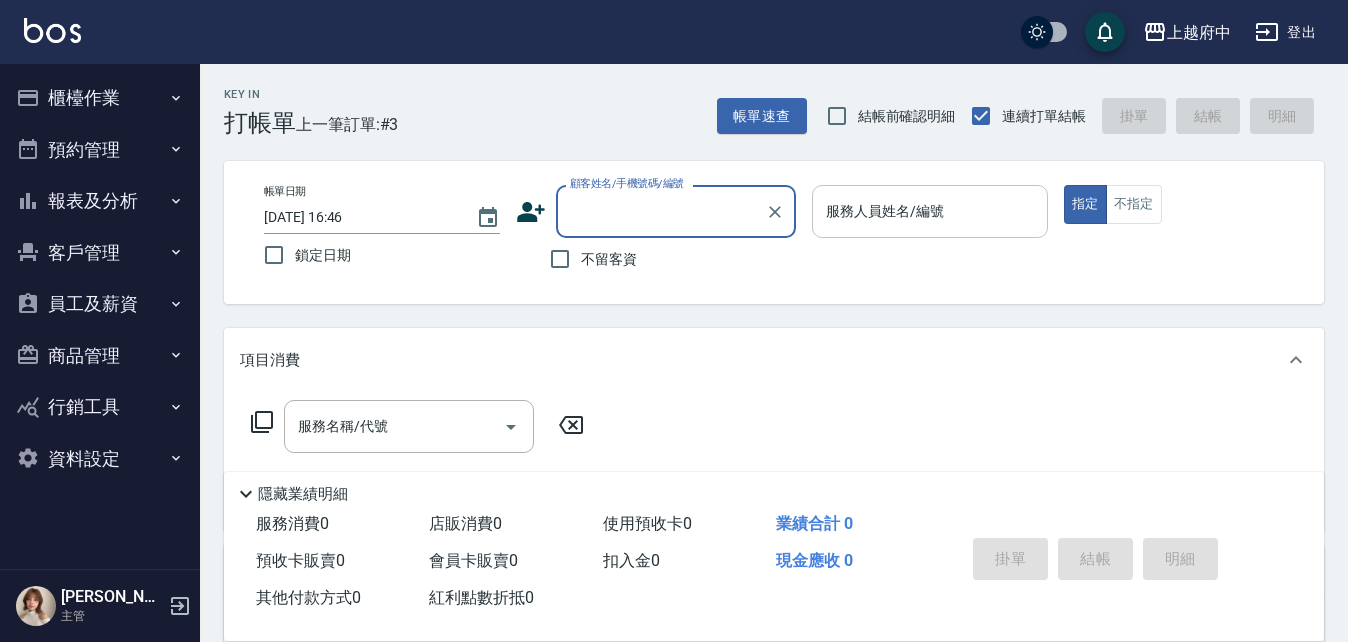 type on "ㄔ" 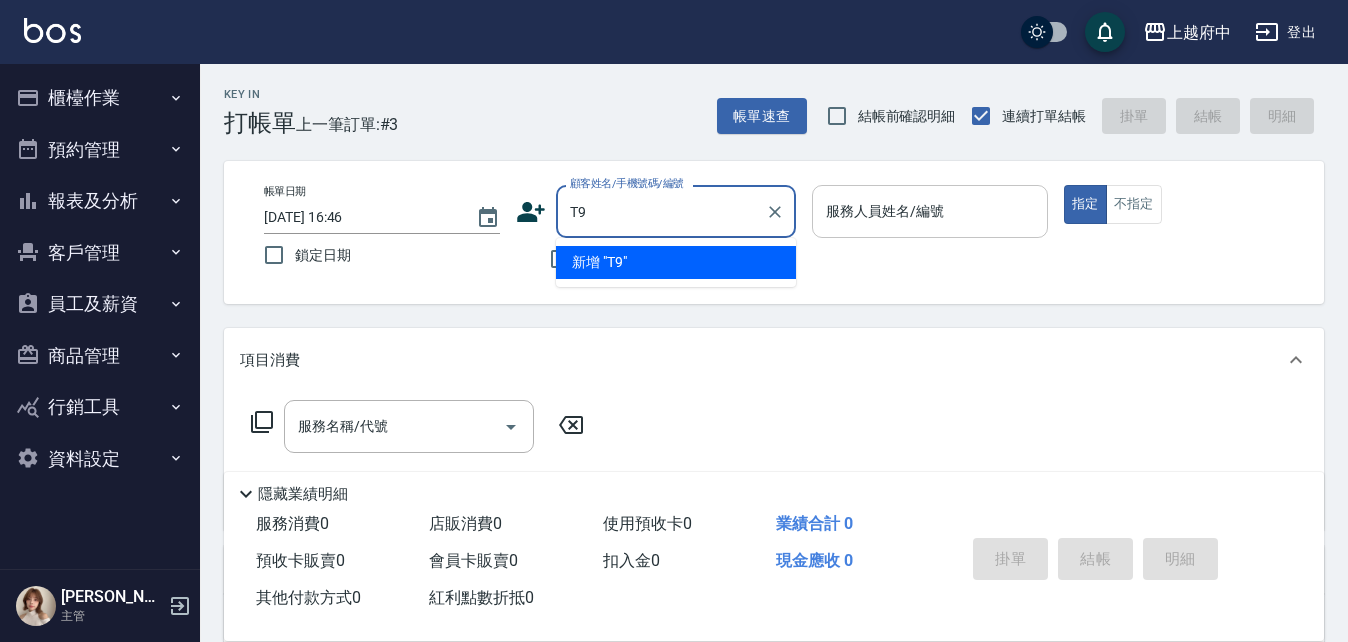 type on "T" 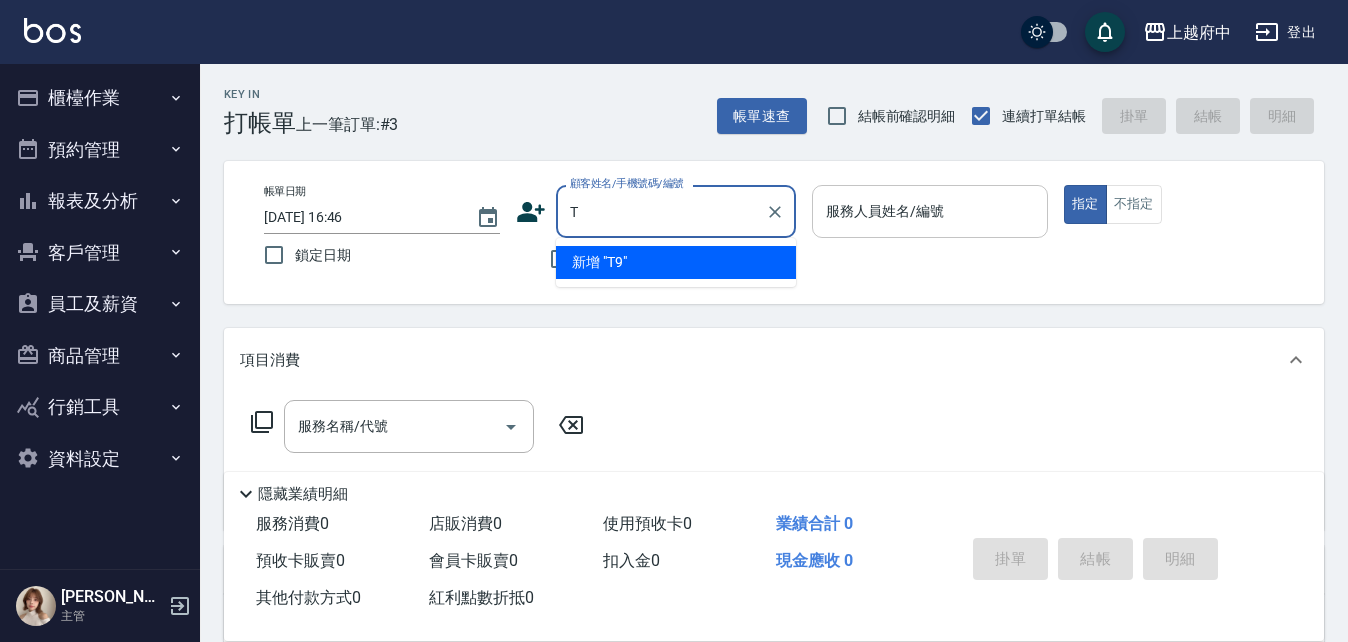 type 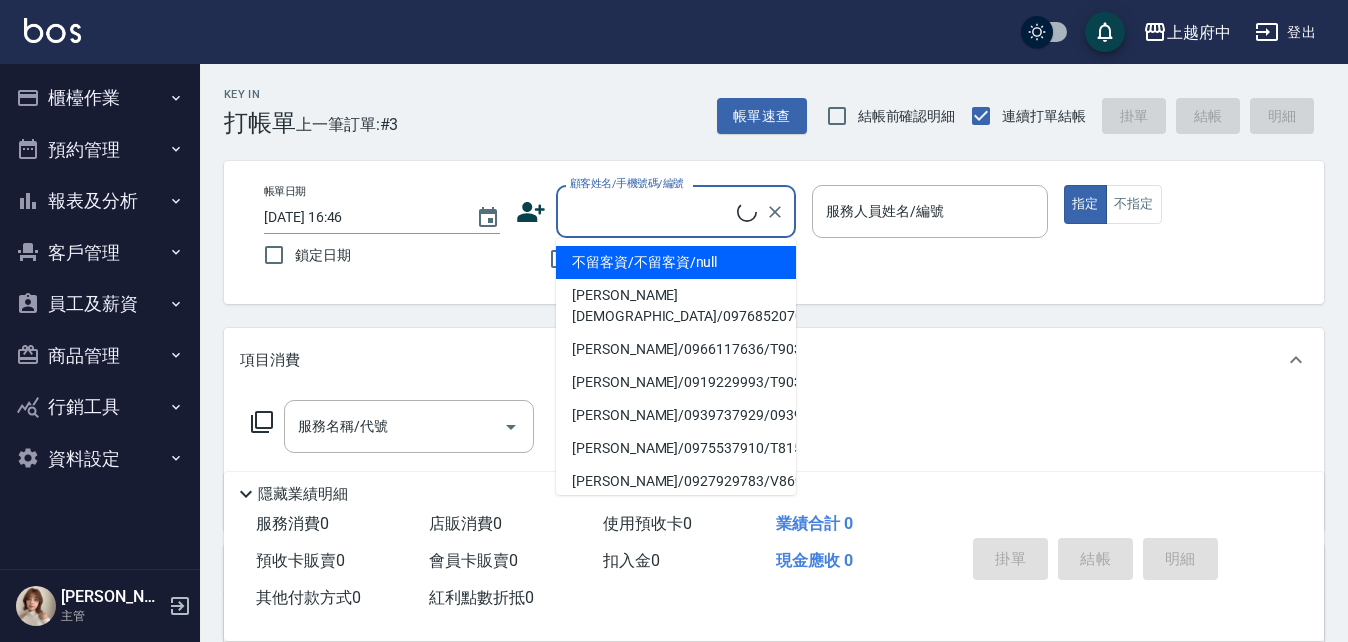 click 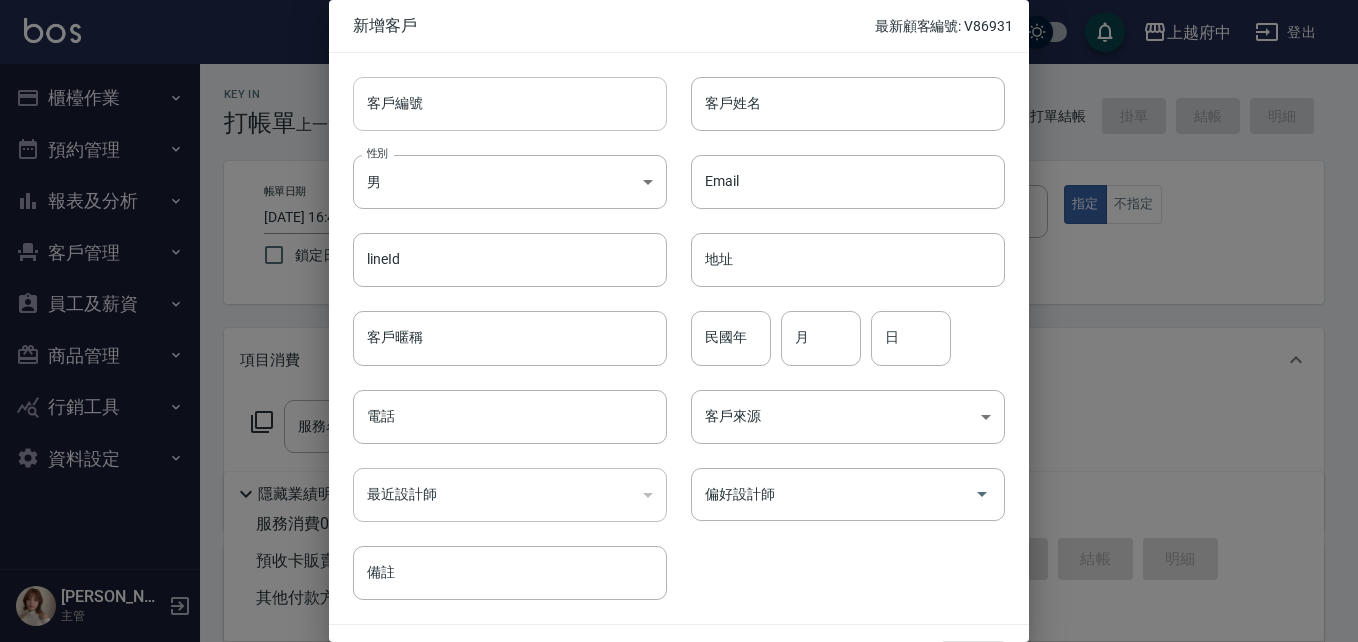 click on "客戶編號" at bounding box center (510, 104) 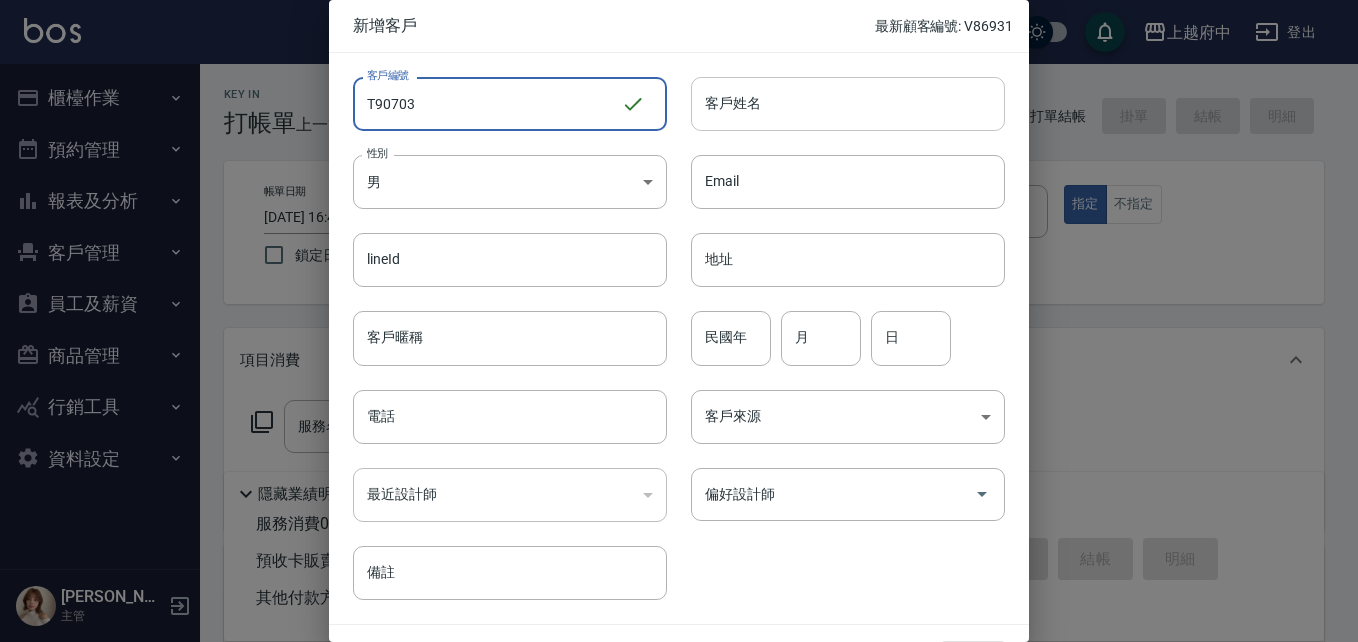 type on "T90703" 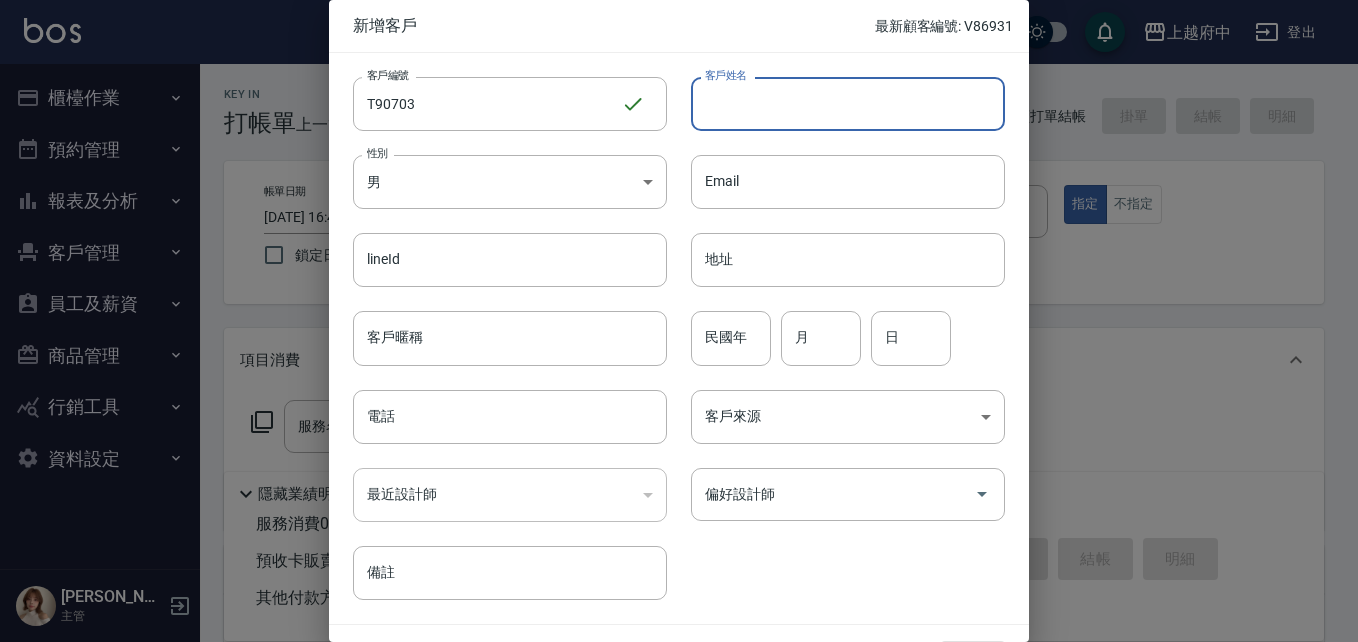 click on "客戶姓名" at bounding box center (848, 104) 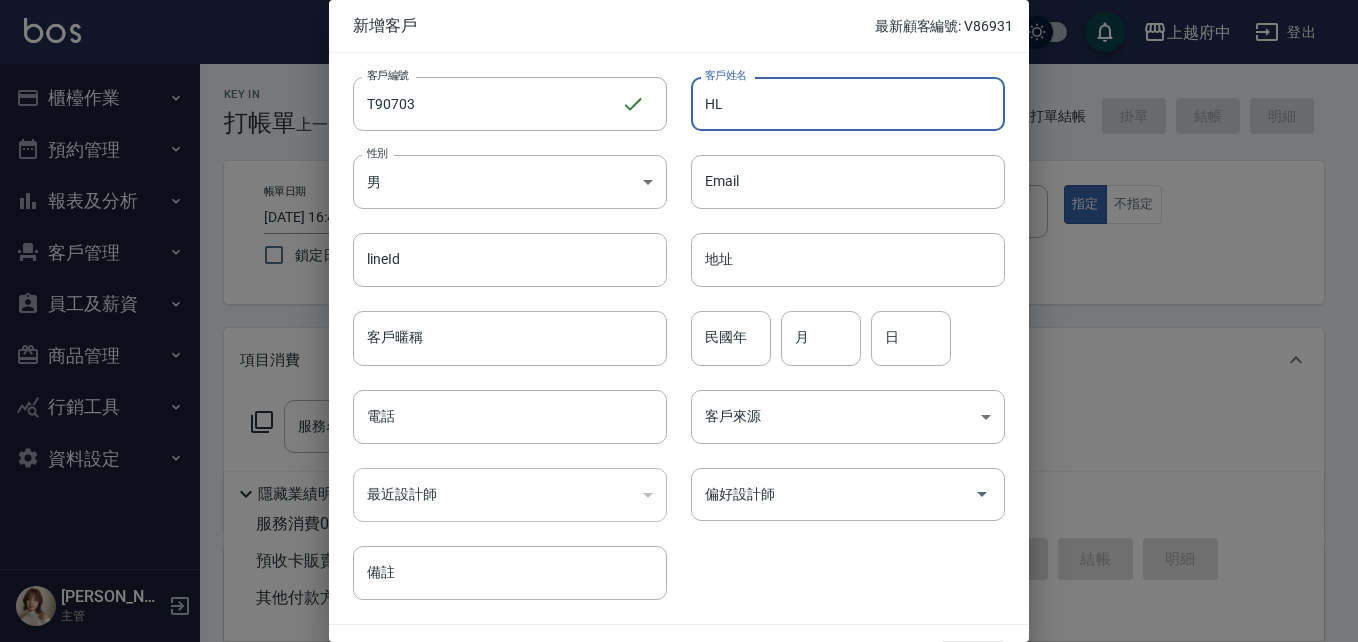 type on "H" 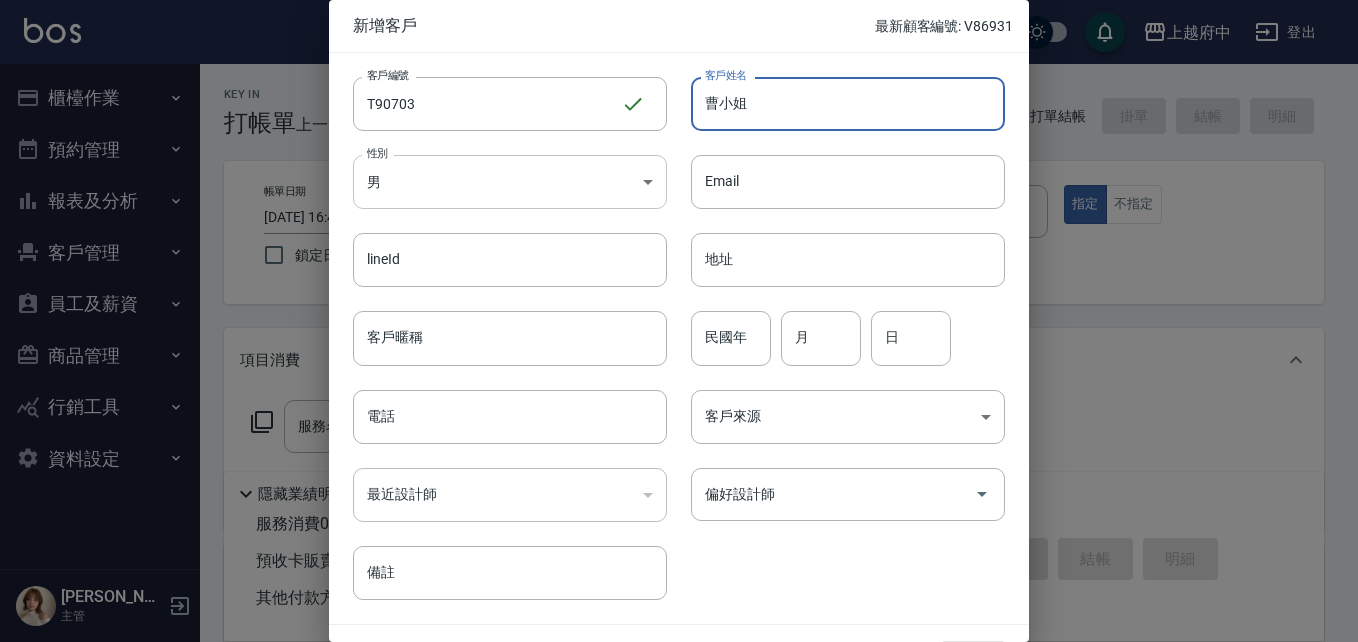 type on "曹小姐" 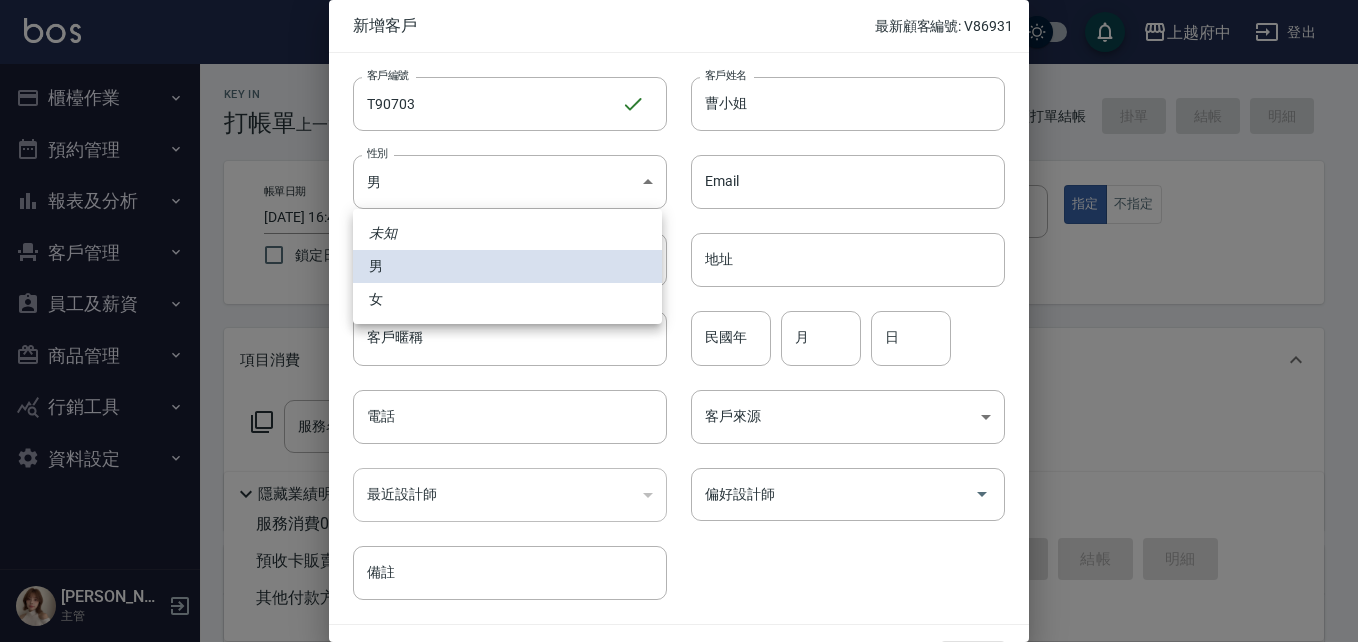 click on "女" at bounding box center [507, 299] 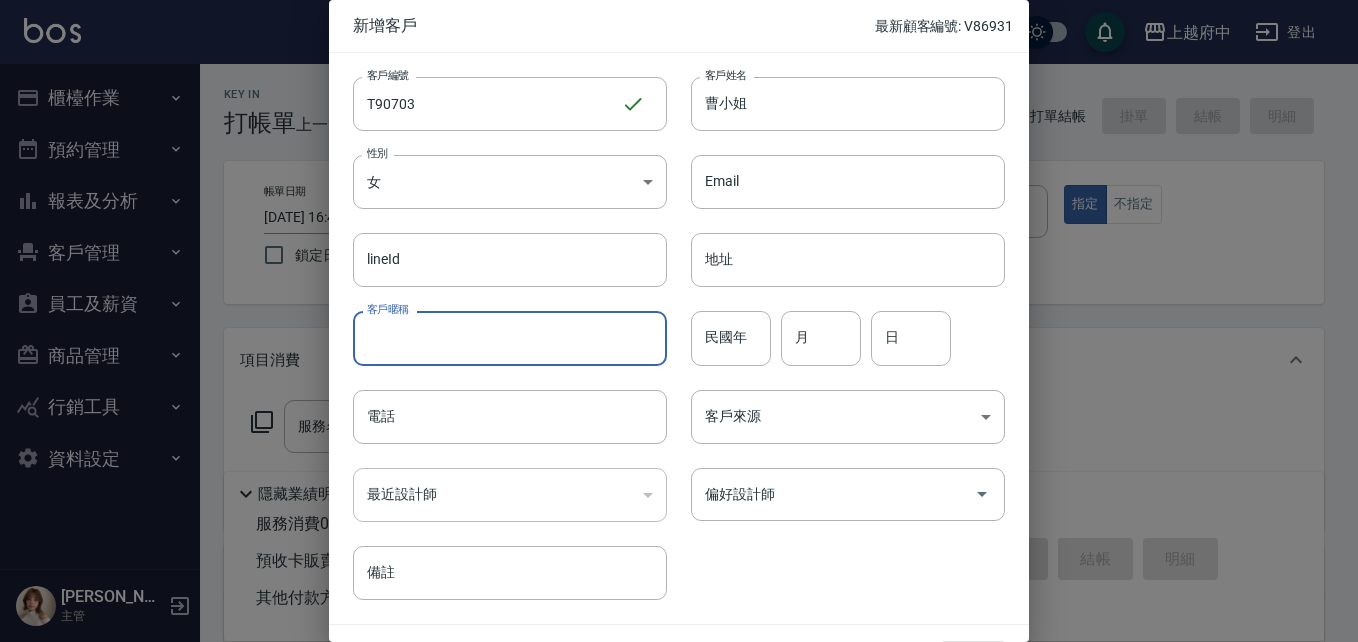click on "客戶暱稱" at bounding box center (510, 338) 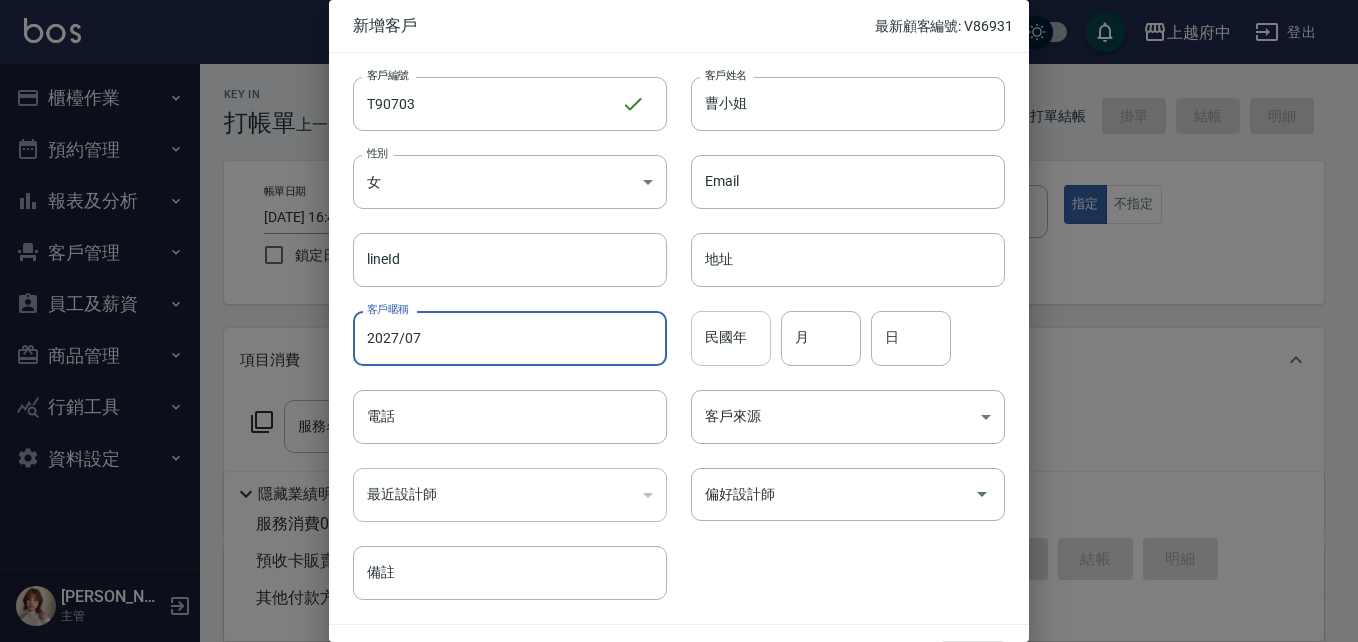 type on "2027/07" 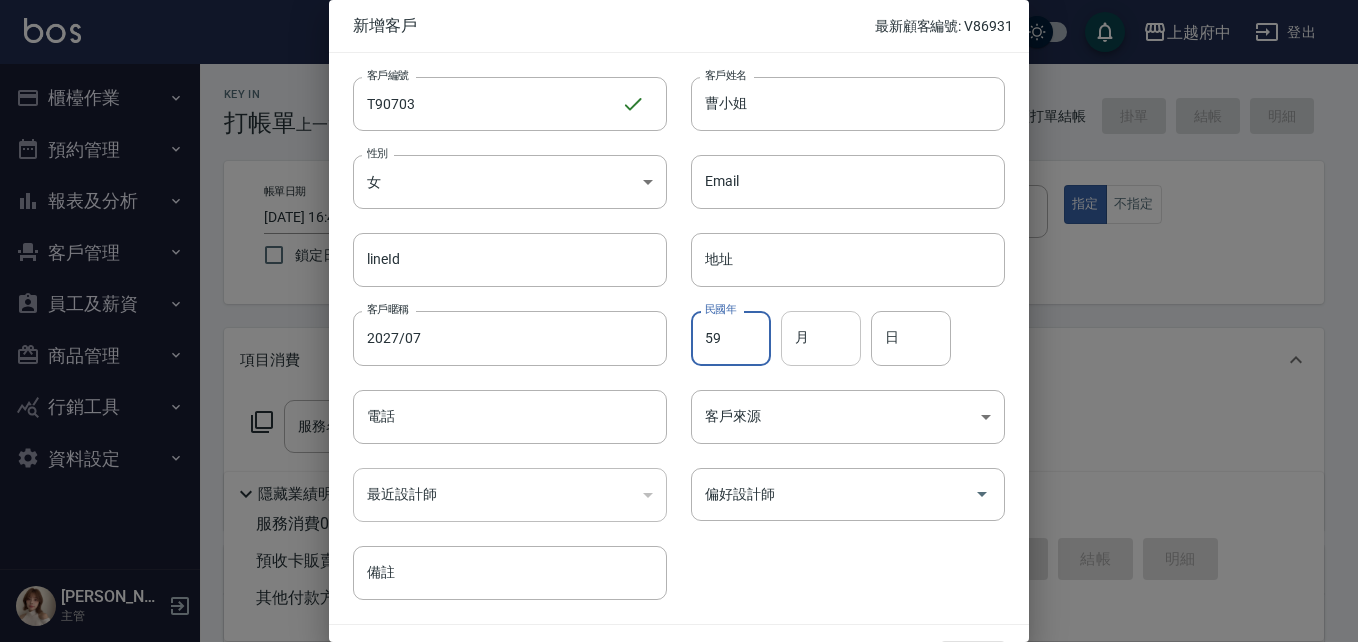 type on "59" 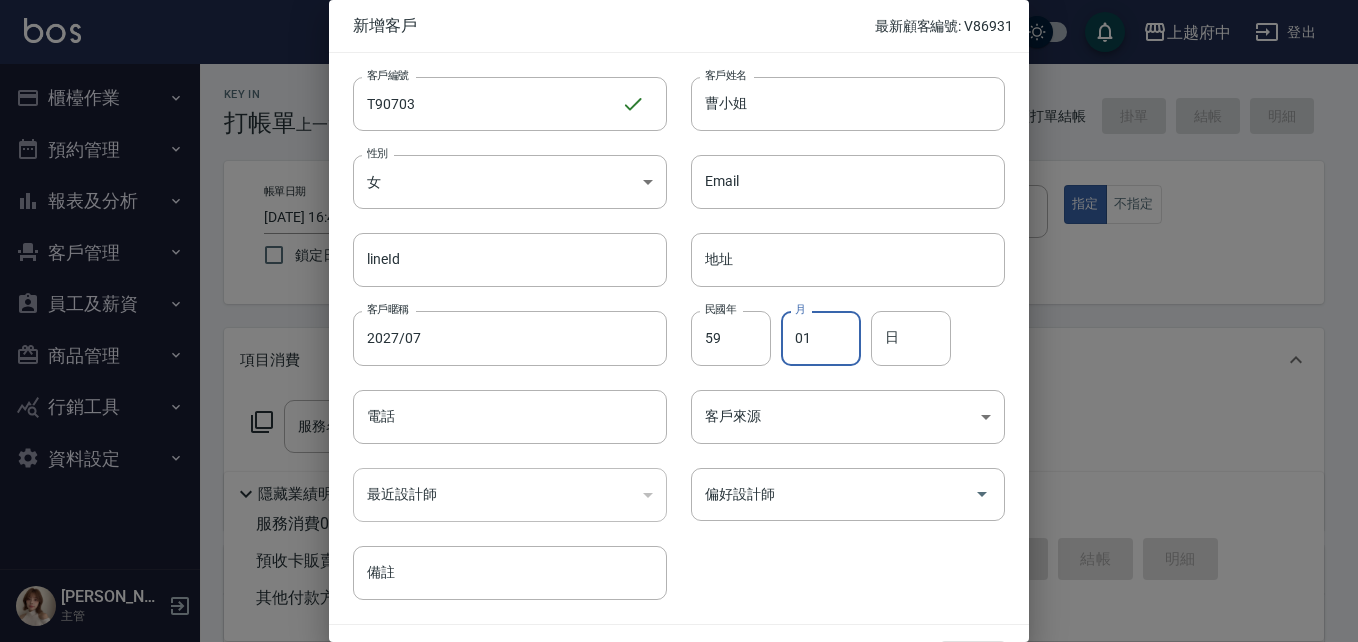 type on "01" 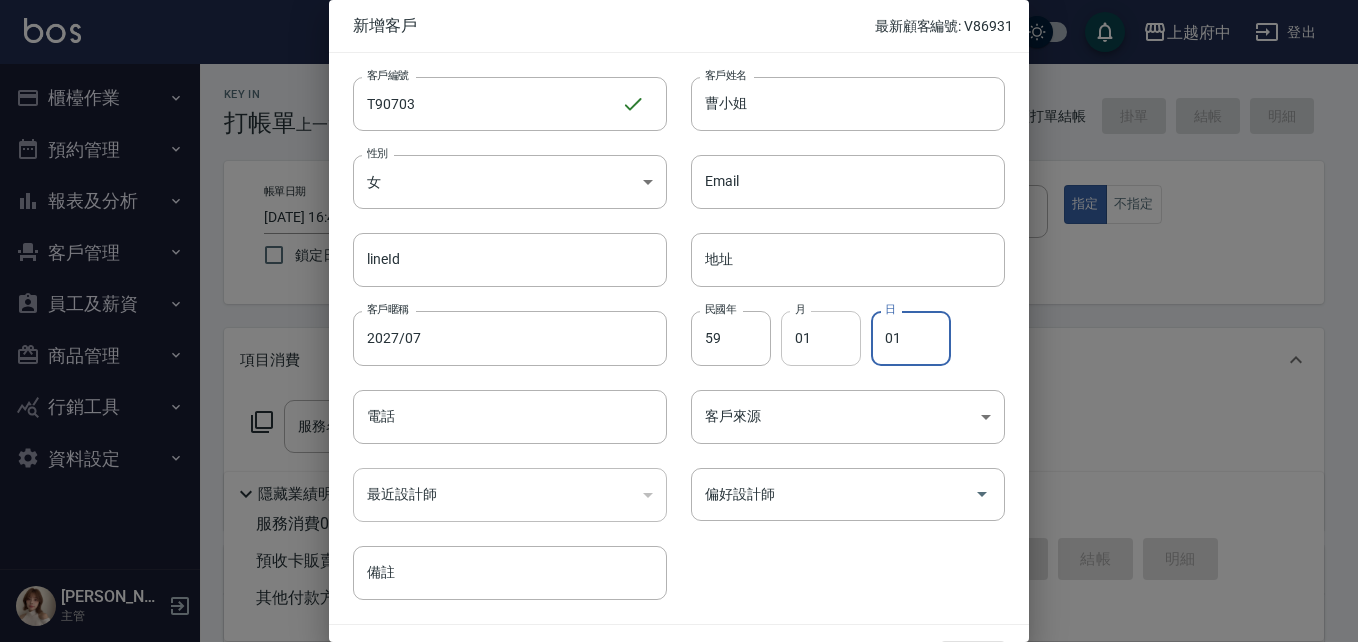 type on "01" 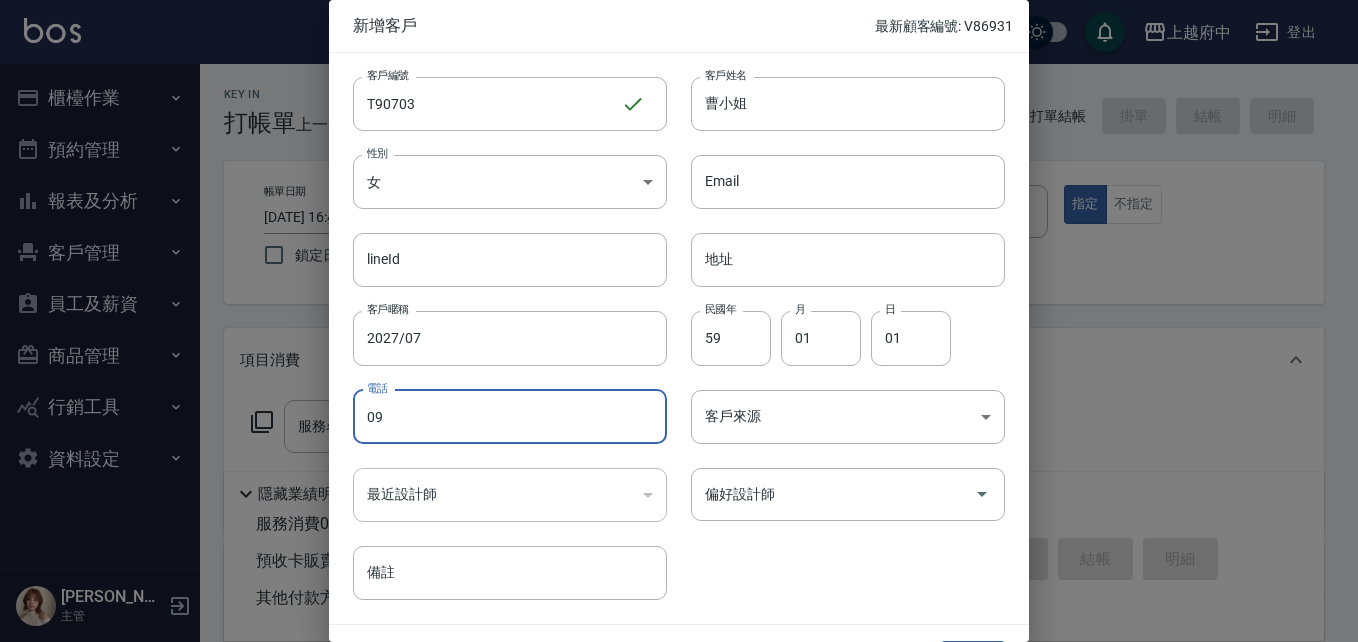 type on "0" 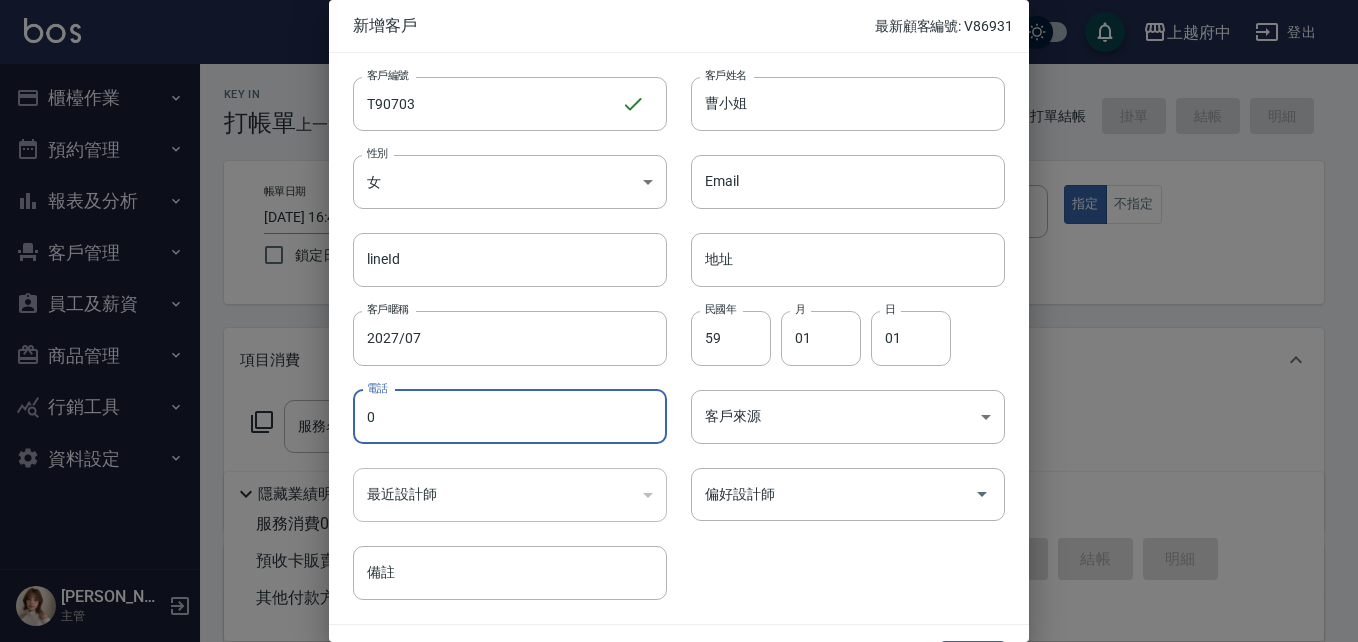 type 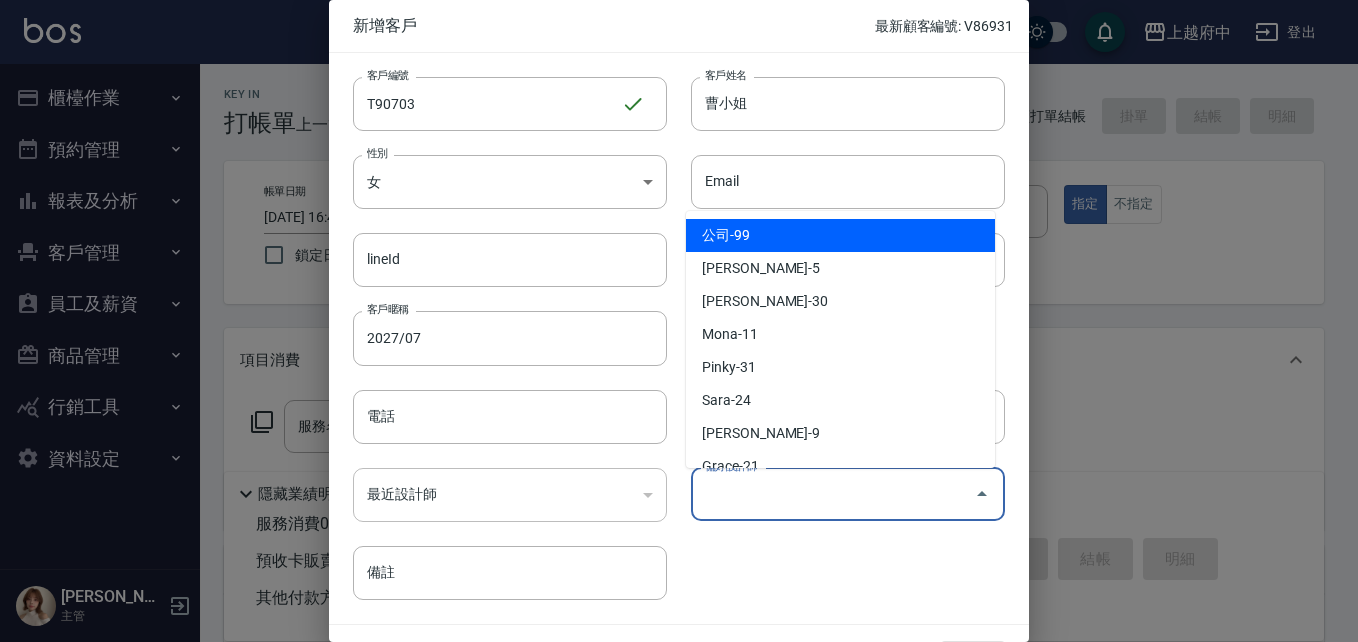 click on "偏好設計師" at bounding box center (833, 494) 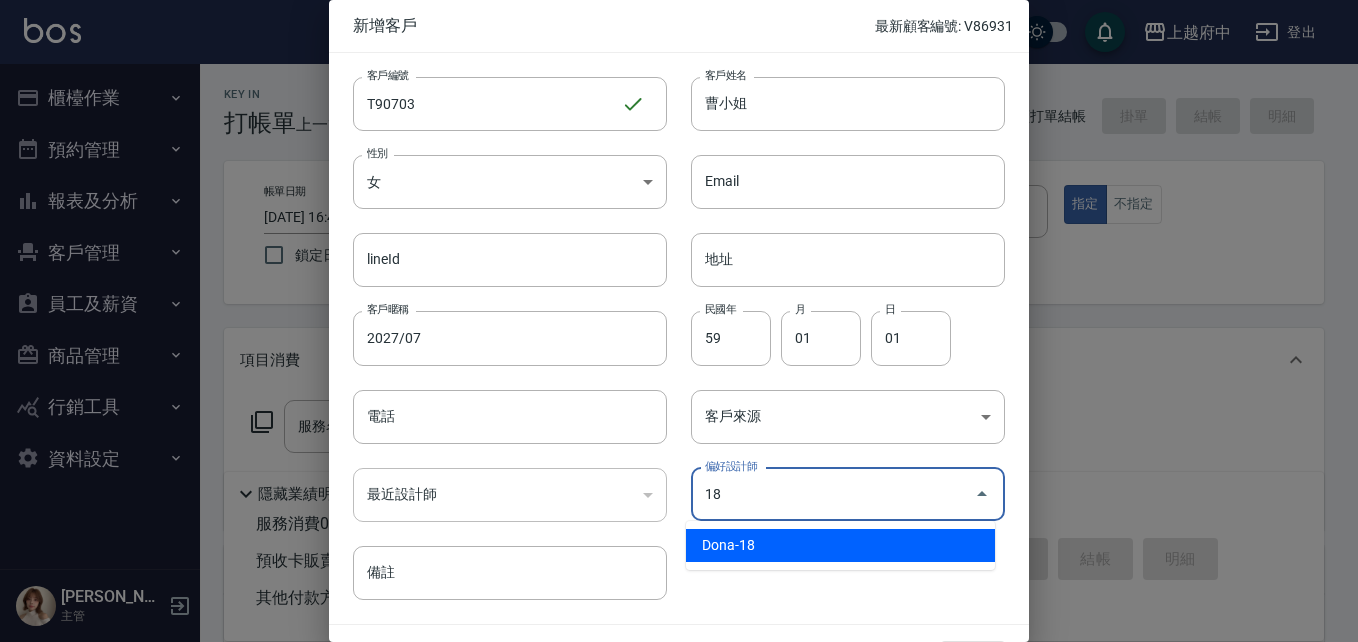 type on "Dona" 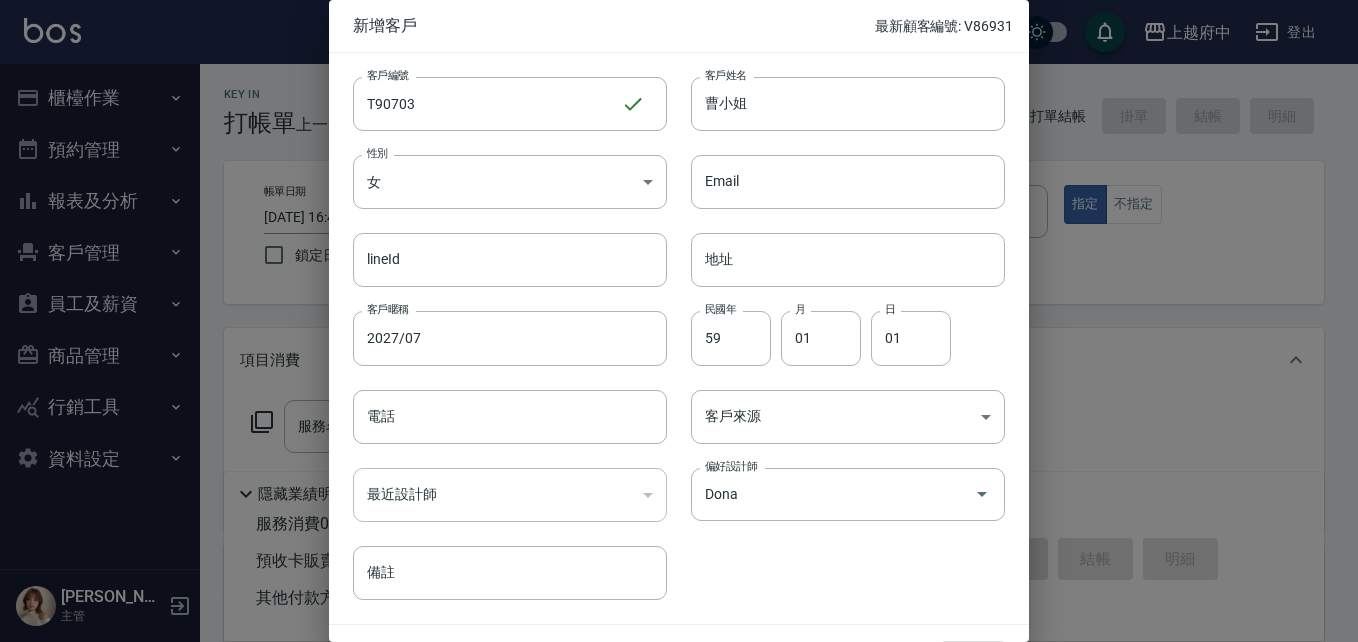 click on "客戶編號 T90703 ​ 客戶編號 客戶姓名 曹小姐 客戶姓名 性別 女 FEMALE 性別 Email Email lineId lineId 地址 地址 客戶暱稱 2027/07 客戶暱稱 民國年 59 民國年 月 01 月 日 01 日 電話 電話 客戶來源 ​ 客戶來源 最近設計師 ​ 最近設計師 偏好設計師 Dona 偏好設計師 備註 備註" at bounding box center (667, 326) 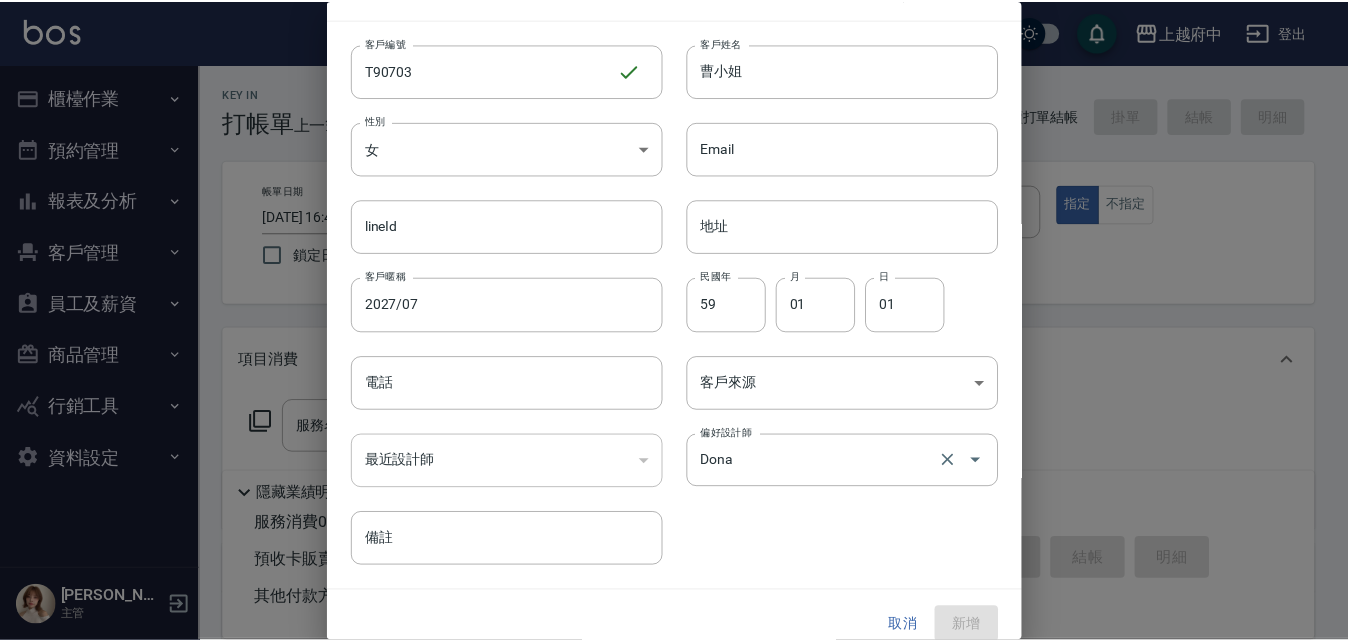 scroll, scrollTop: 51, scrollLeft: 0, axis: vertical 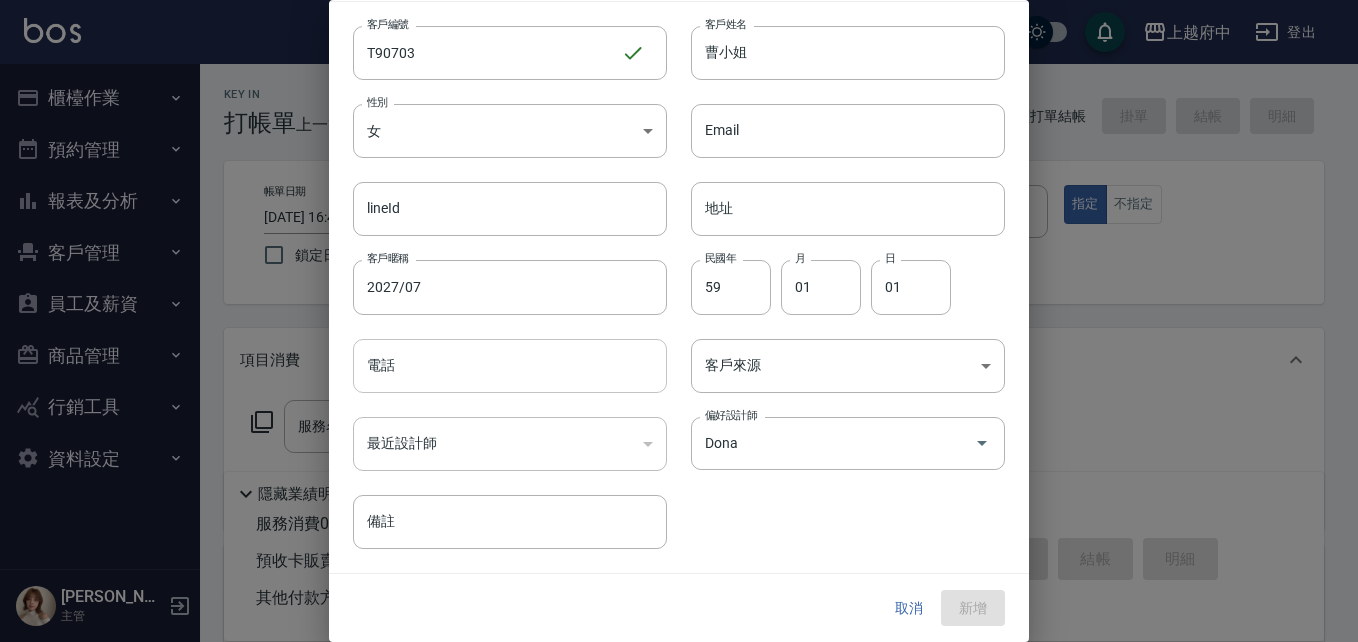 click on "電話" at bounding box center (510, 366) 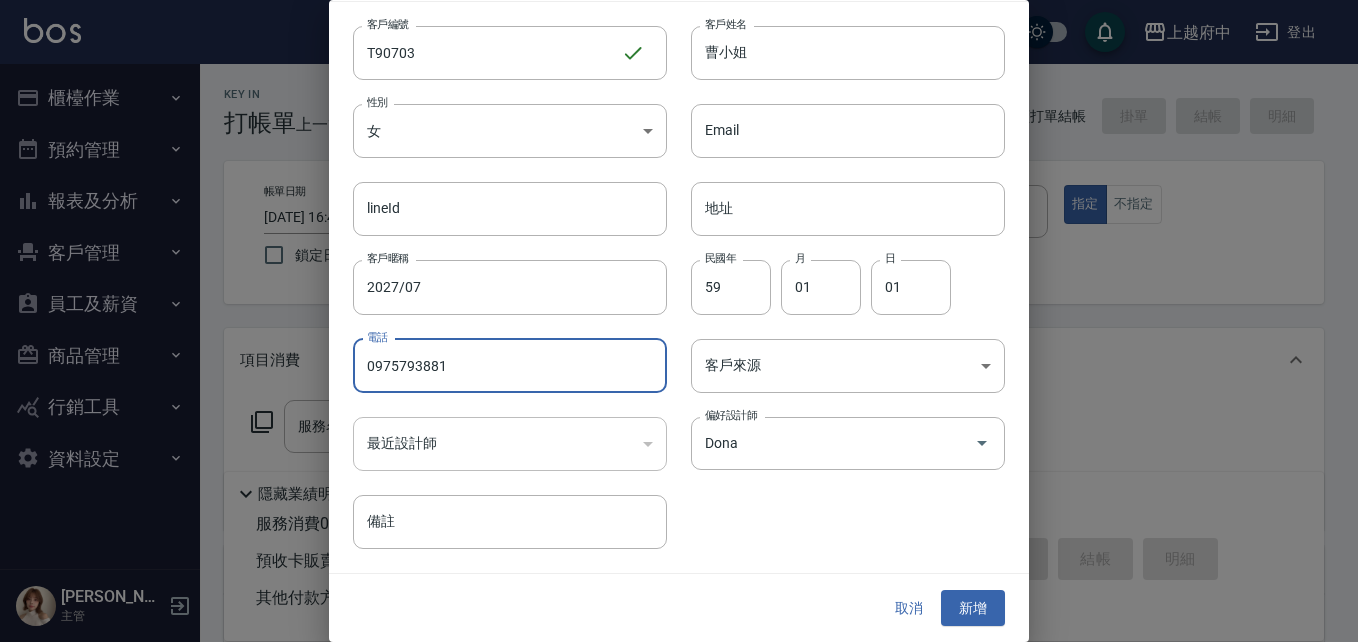 click on "客戶編號 T90703 ​ 客戶編號 客戶姓名 曹小姐 客戶姓名 性別 女 FEMALE 性別 Email Email lineId lineId 地址 地址 客戶暱稱 2027/07 客戶暱稱 民國年 59 民國年 月 01 月 日 01 日 電話 0975793881 電話 客戶來源 ​ 客戶來源 最近設計師 ​ 最近設計師 偏好設計師 Dona 偏好設計師 備註 備註" at bounding box center [667, 275] 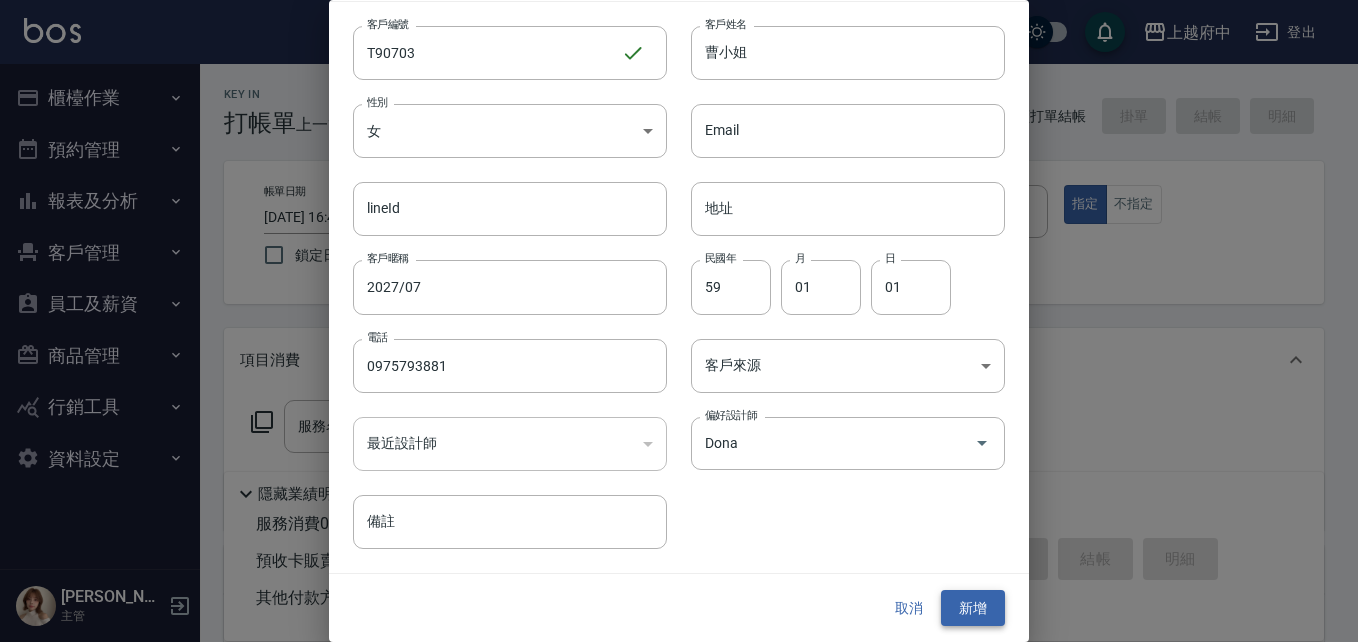 click on "新增" at bounding box center (973, 608) 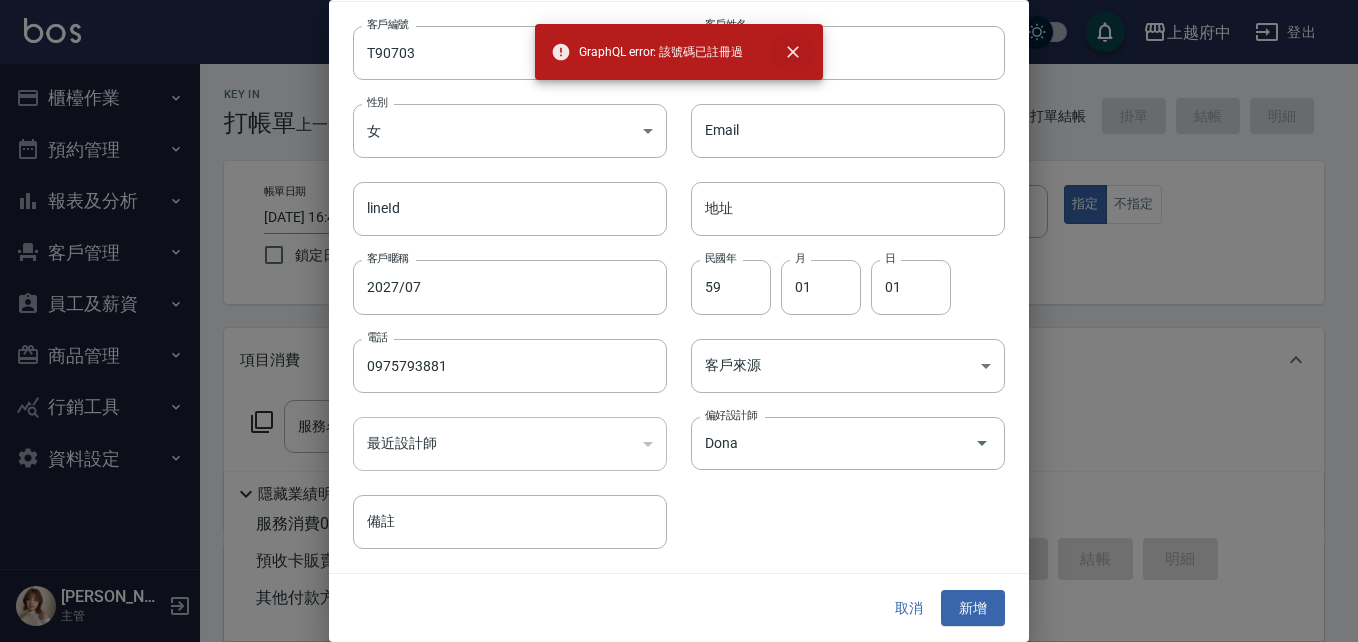 click 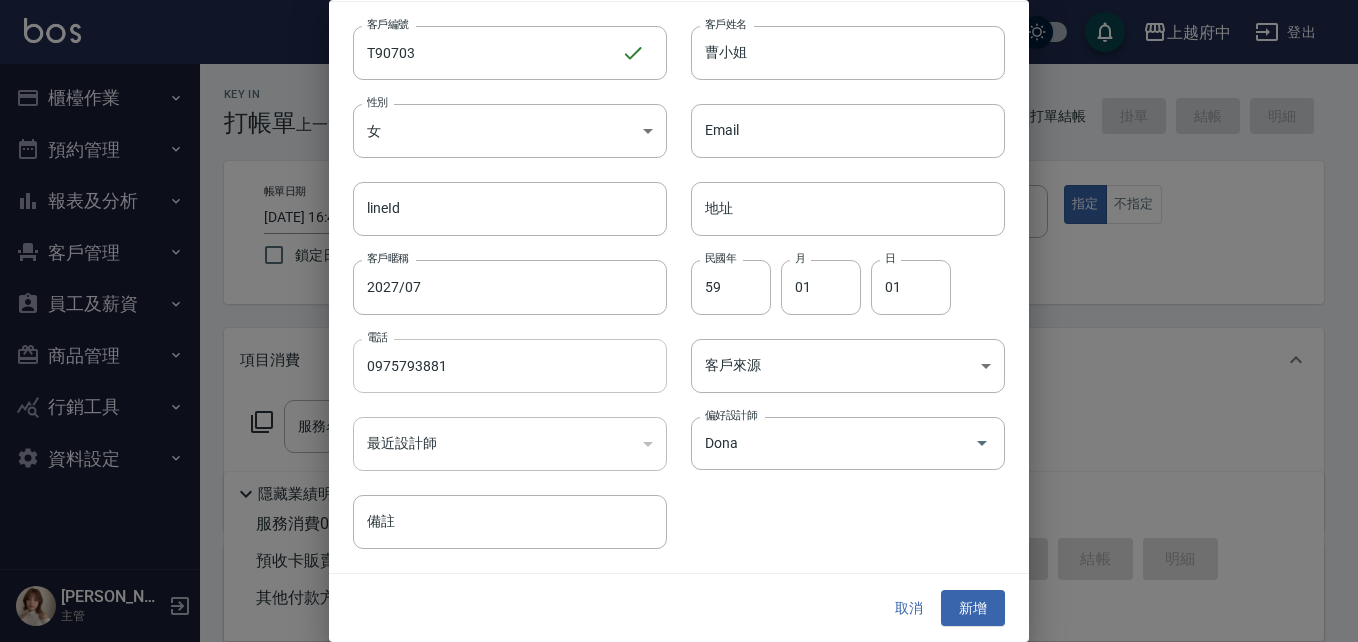 click on "0975793881" at bounding box center (510, 366) 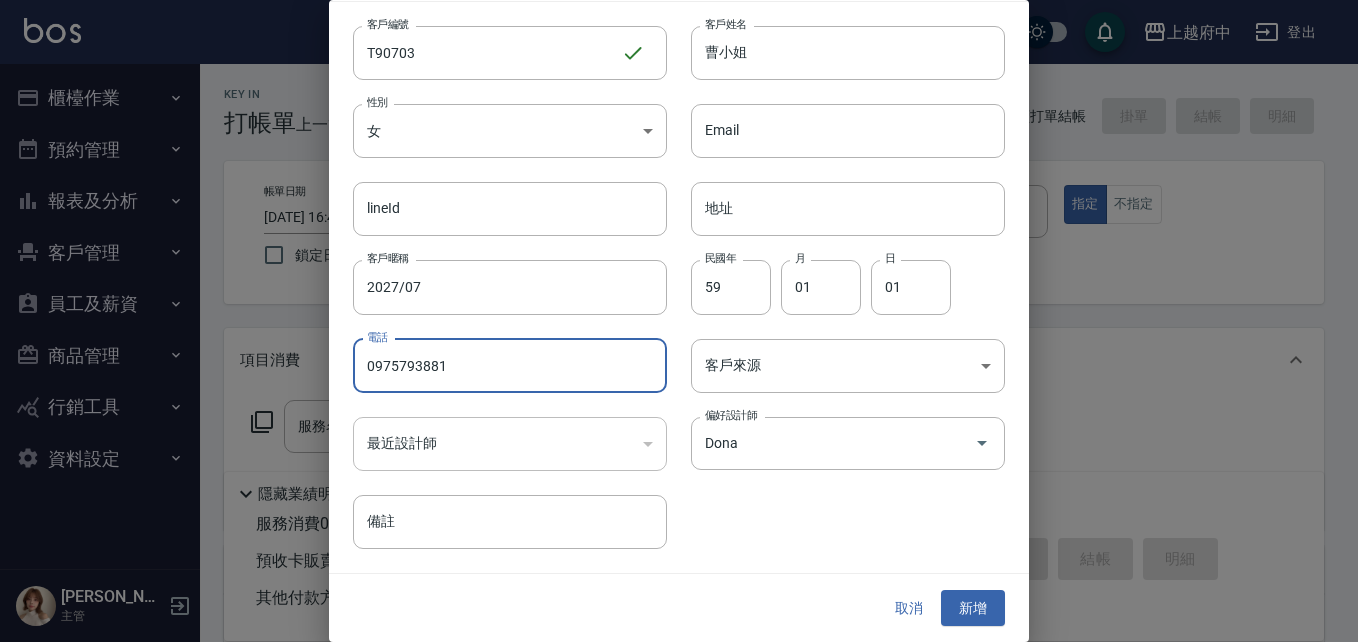 click on "0975793881" at bounding box center (510, 366) 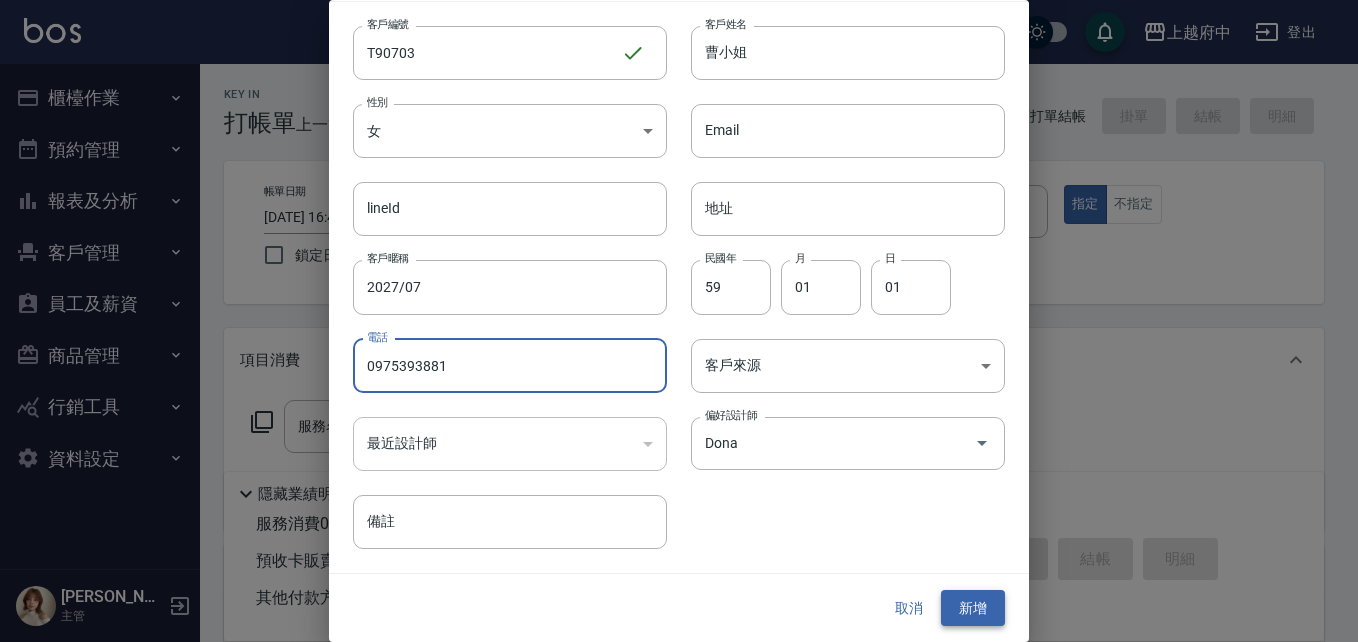 type on "0975393881" 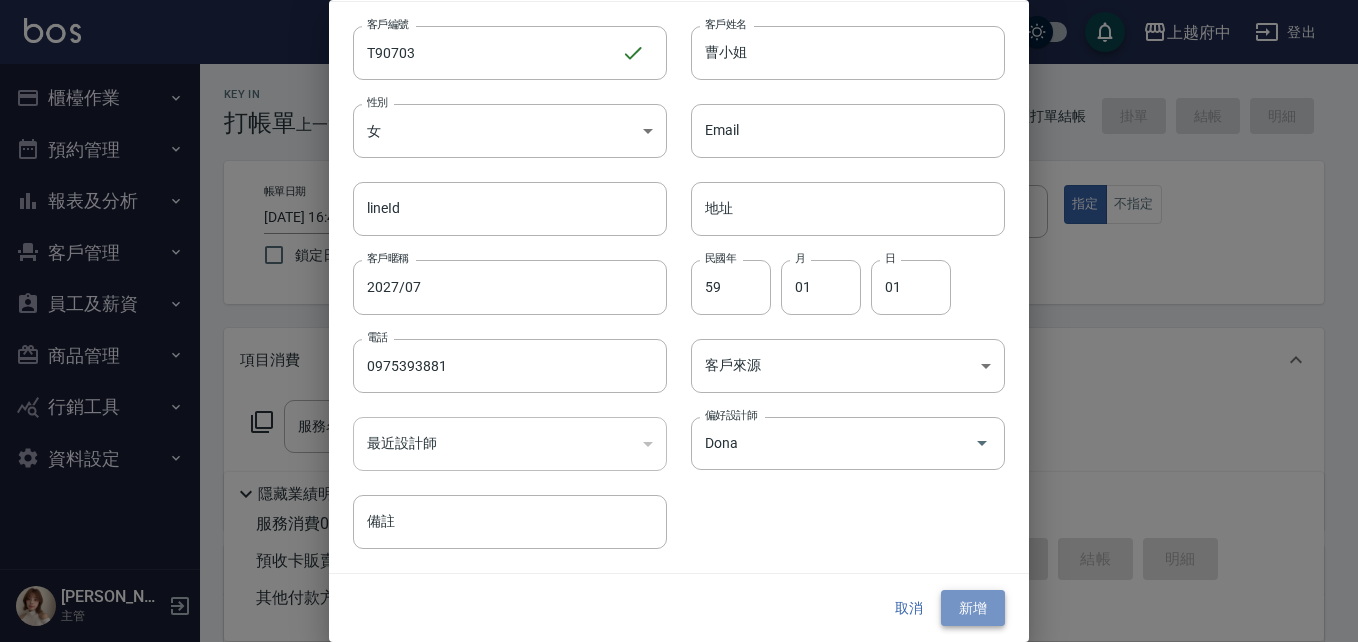 click on "新增" at bounding box center (973, 608) 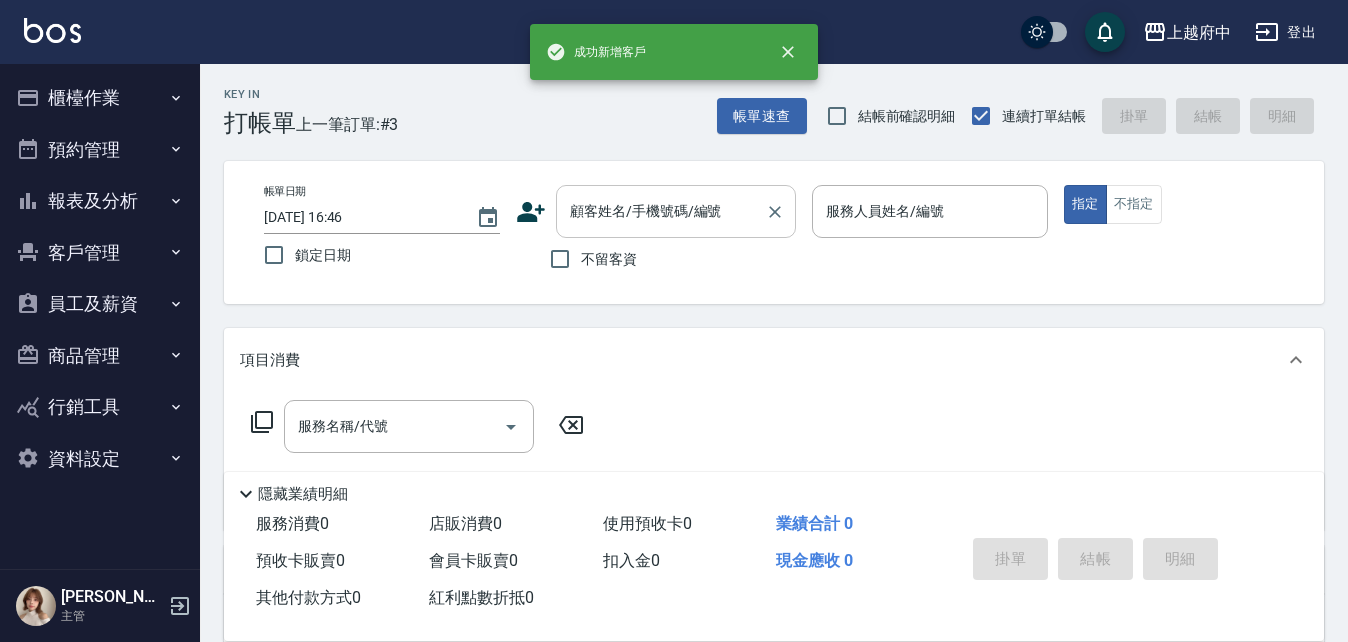 click on "顧客姓名/手機號碼/編號" at bounding box center [661, 211] 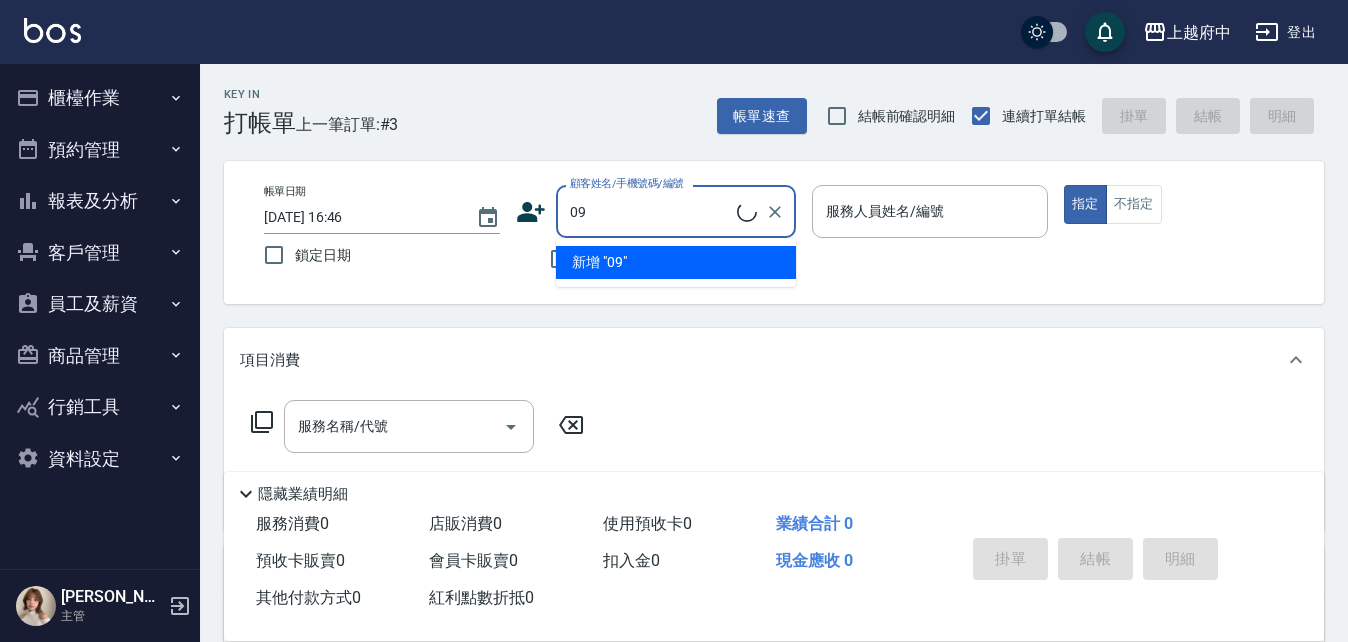 type on "0" 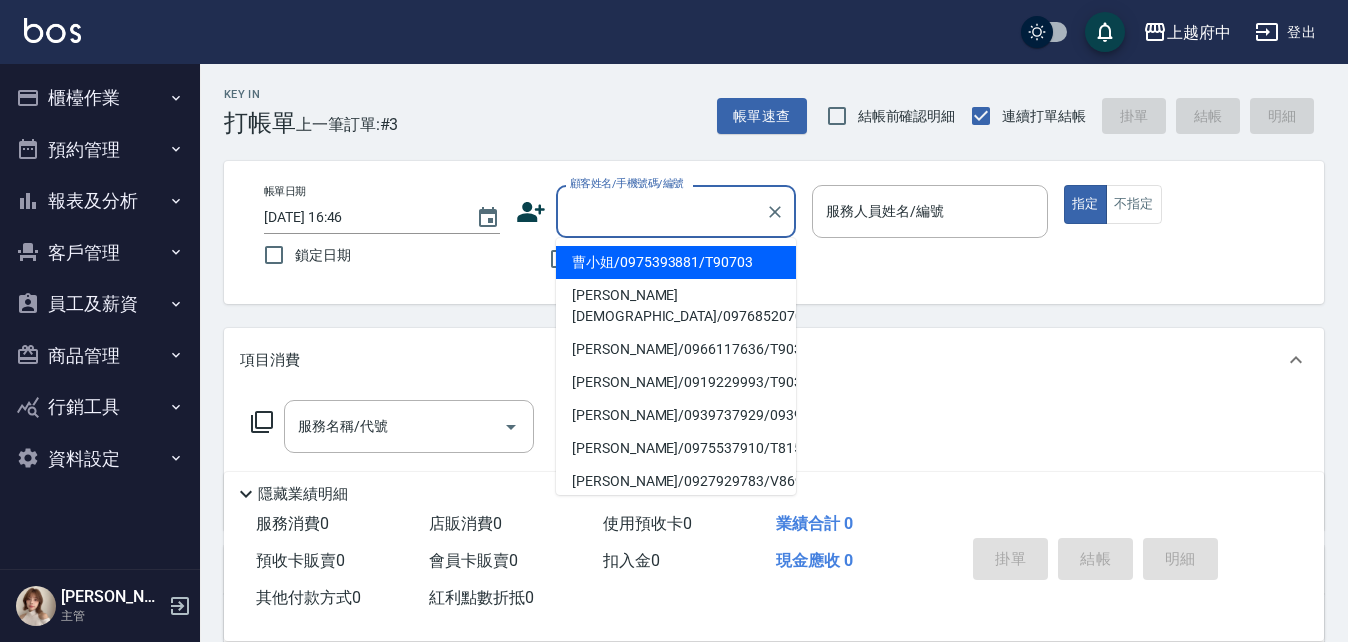 type on "ㄔ" 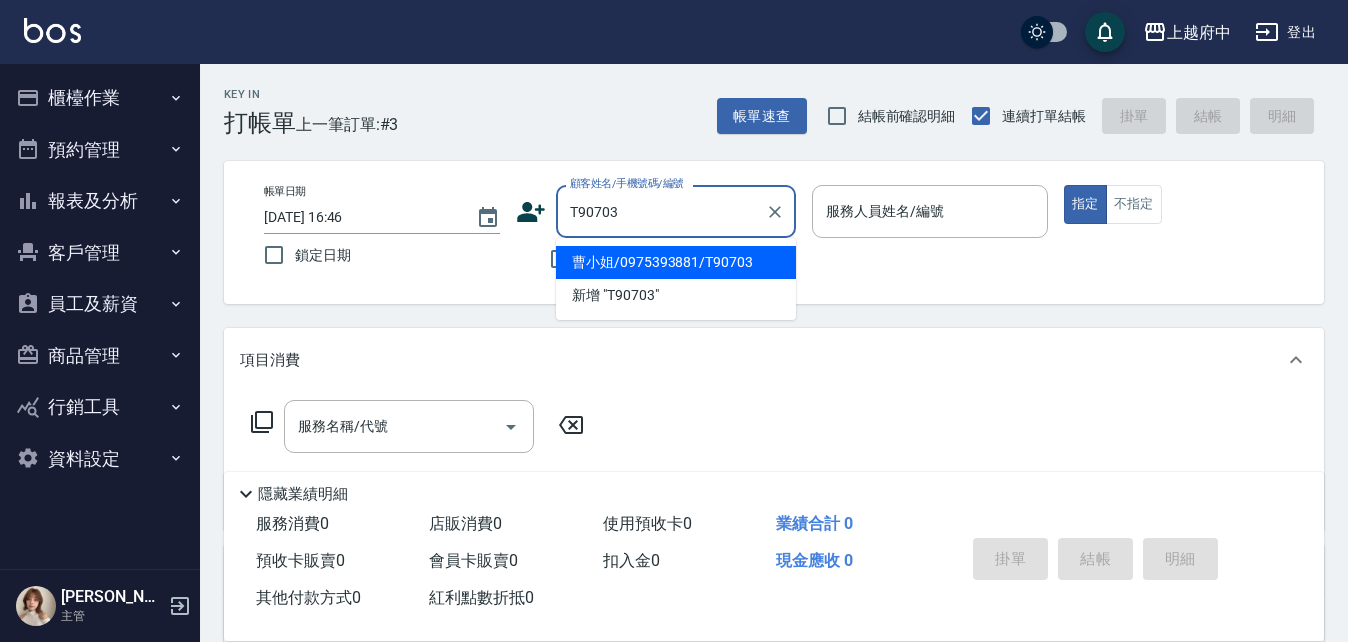 click on "曹小姐/0975393881/T90703" at bounding box center [676, 262] 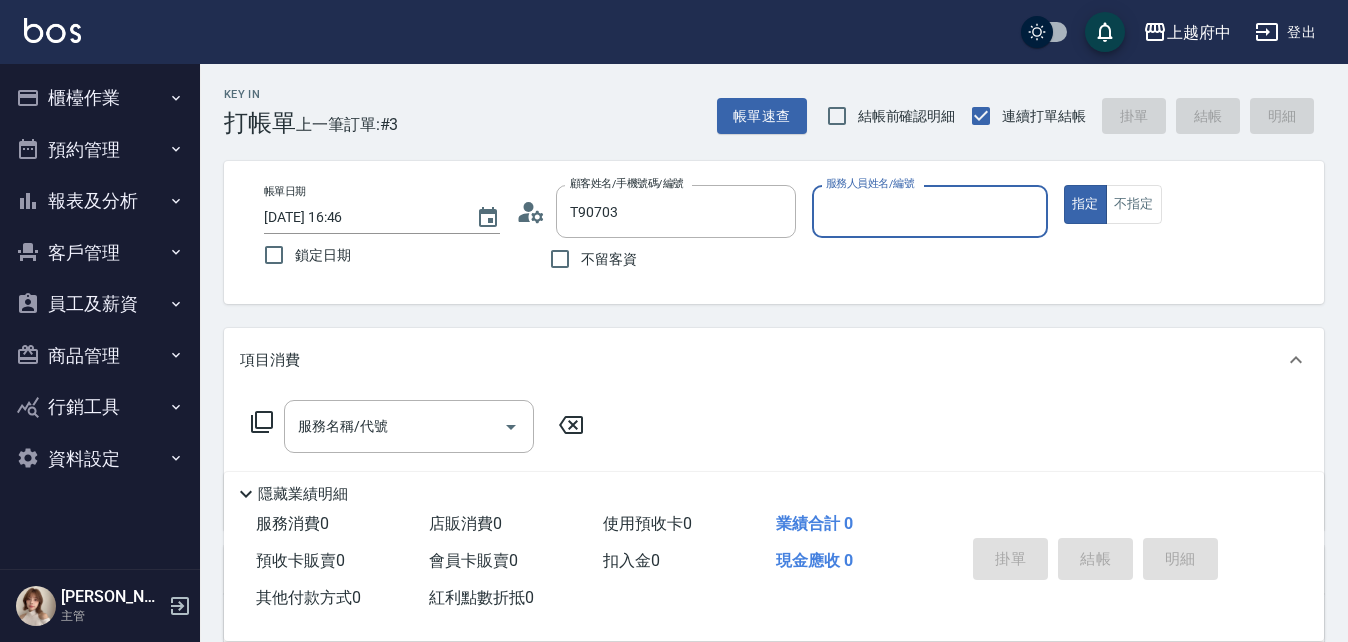 type on "曹小姐/0975393881/T90703" 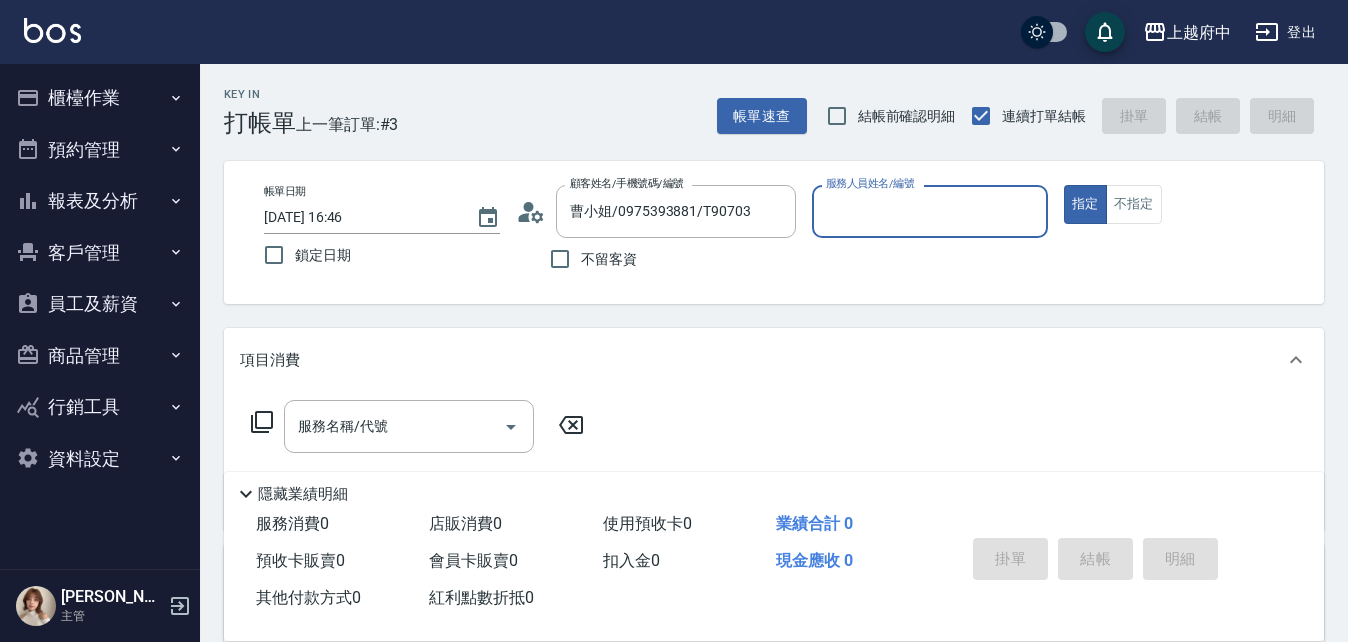 type on "Dona-18" 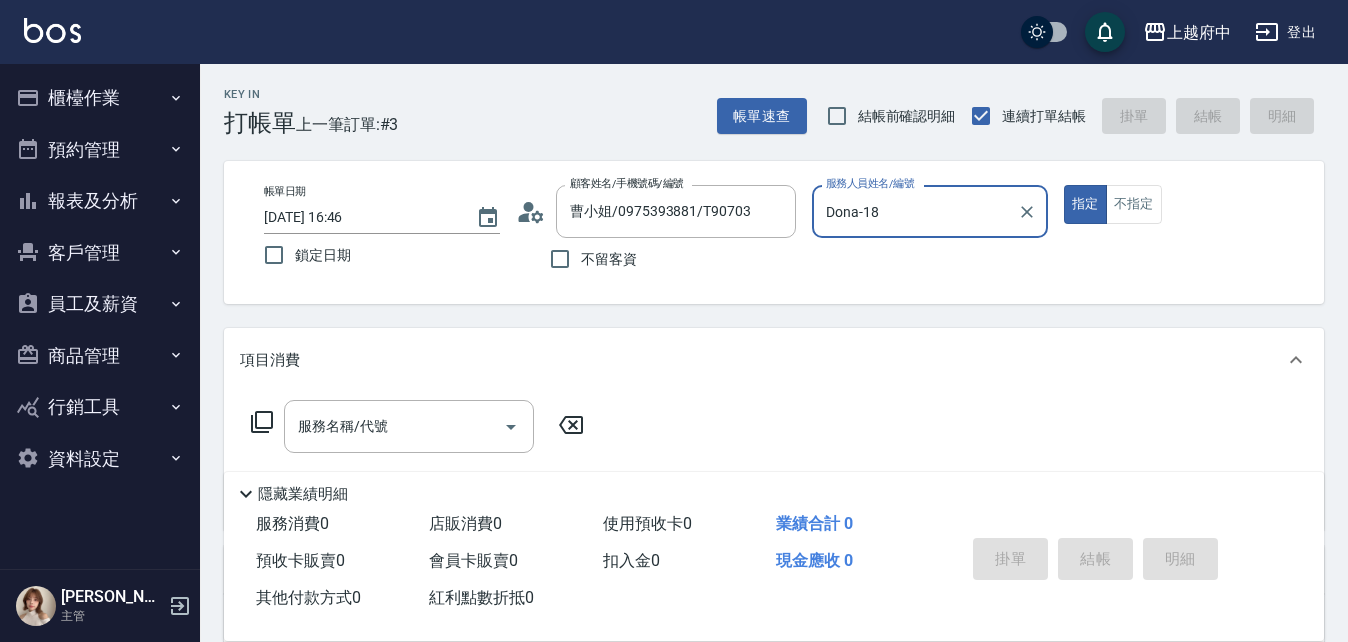click on "指定" at bounding box center (1085, 204) 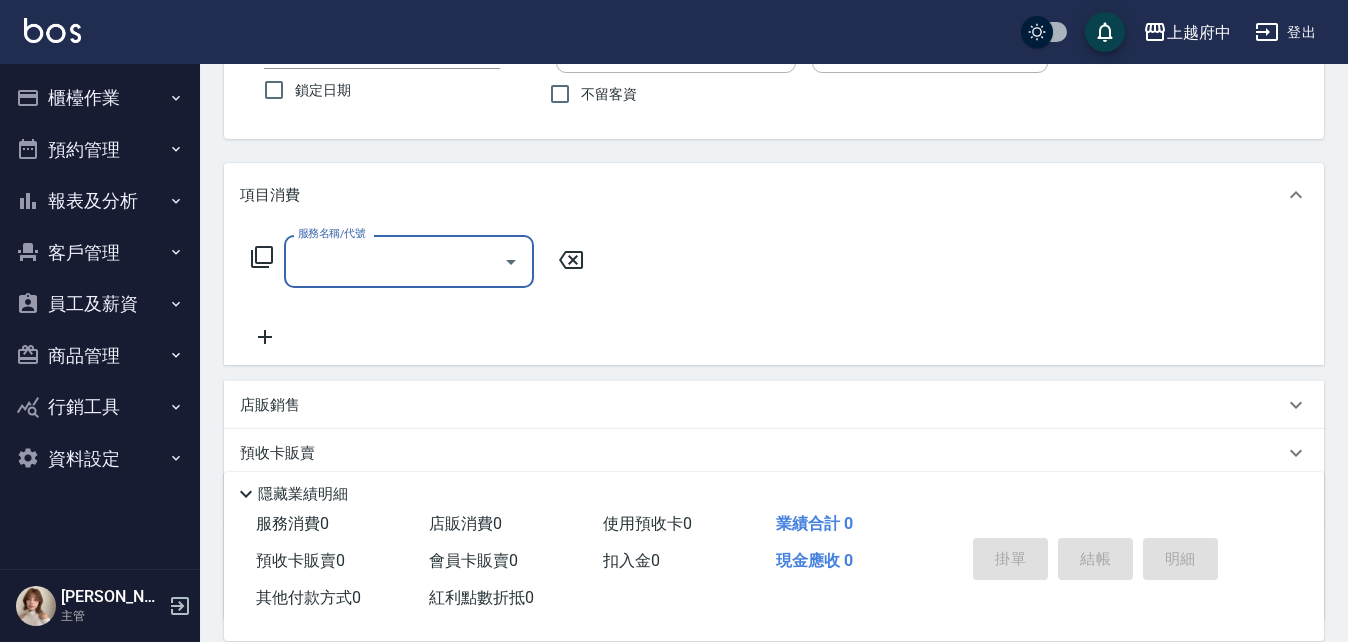 scroll, scrollTop: 200, scrollLeft: 0, axis: vertical 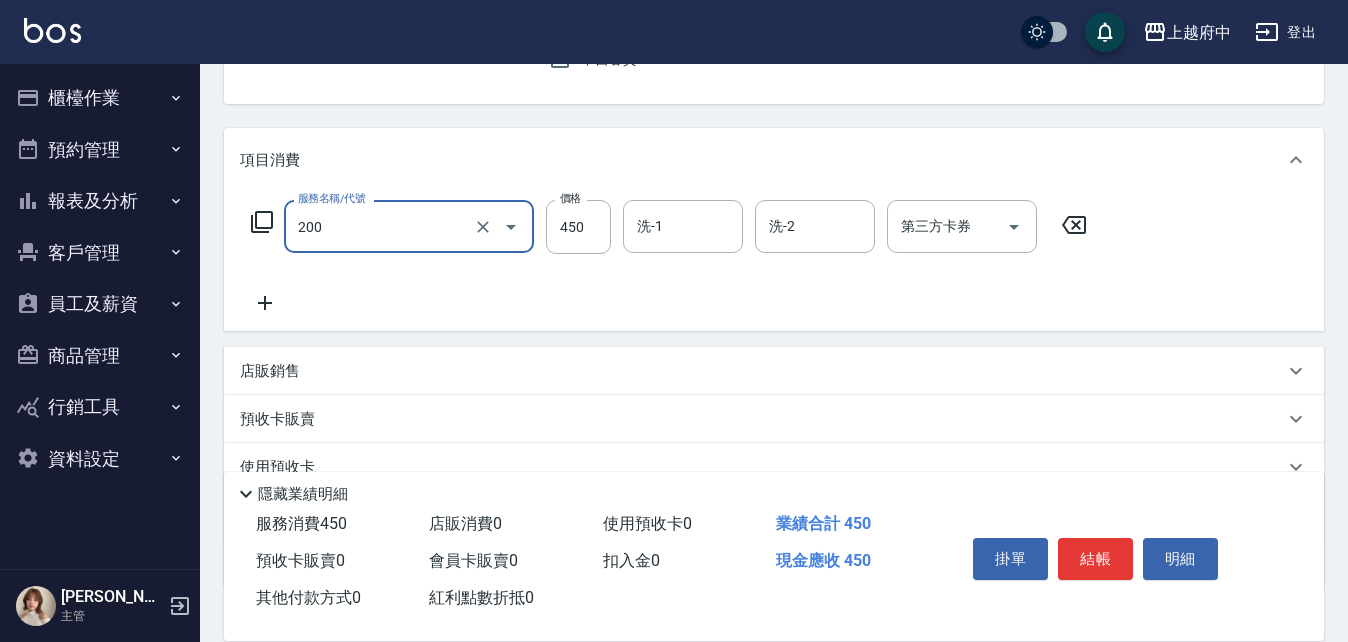 type on "有機洗髮(200)" 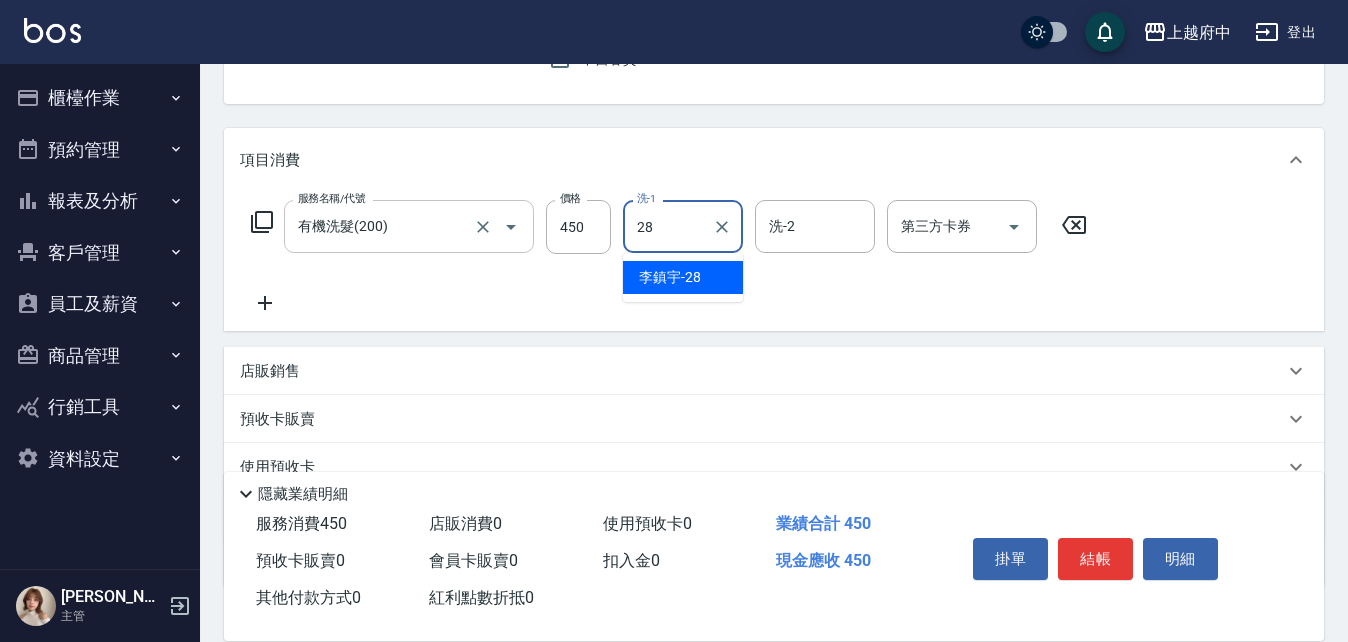 type on "李鎮宇-28" 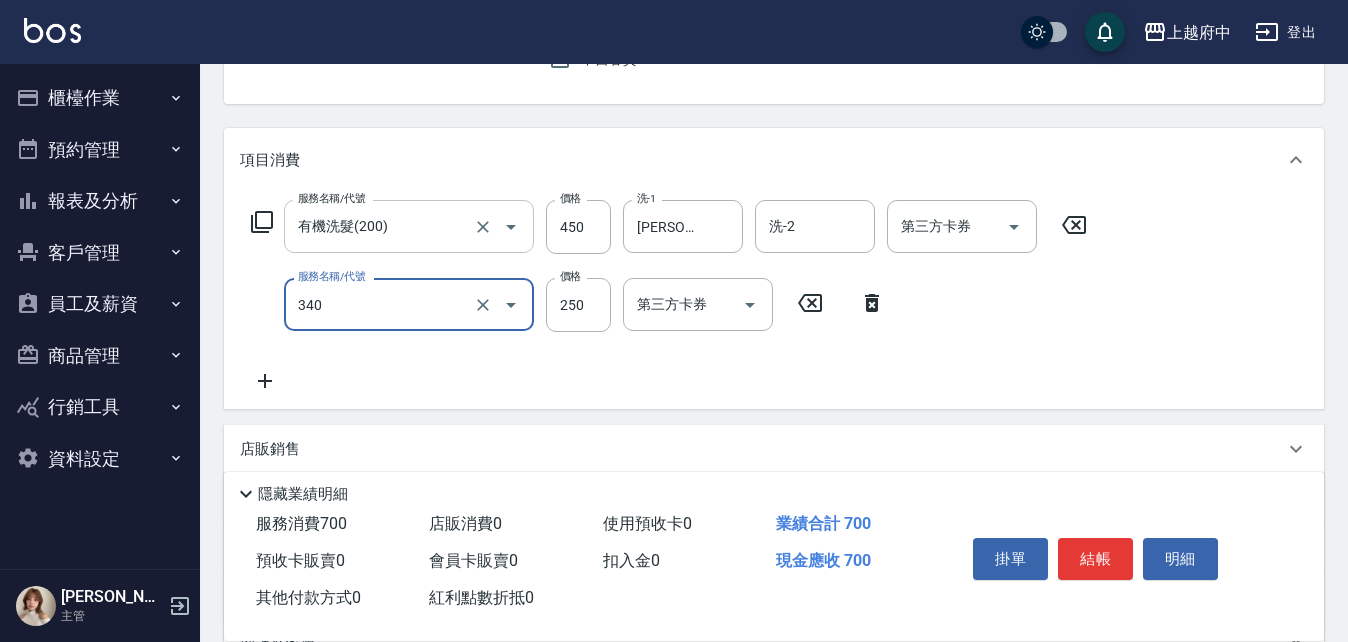 type on "剪髮(340)" 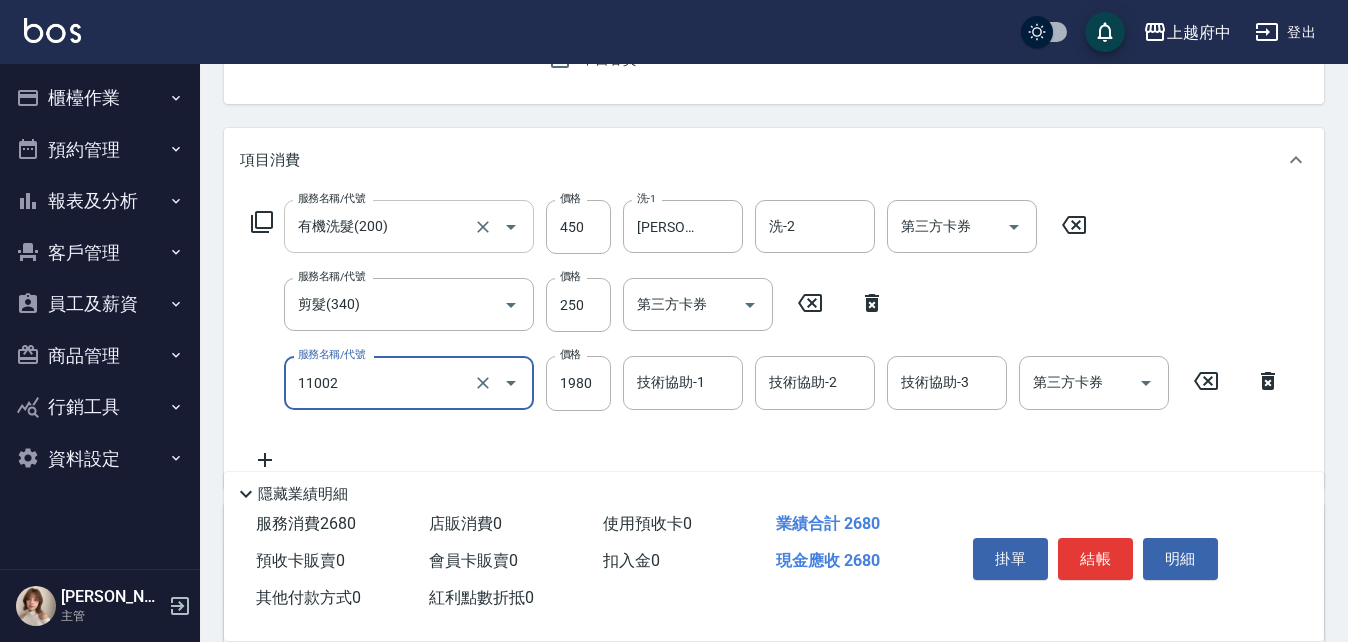 type on "染髮S(11002)" 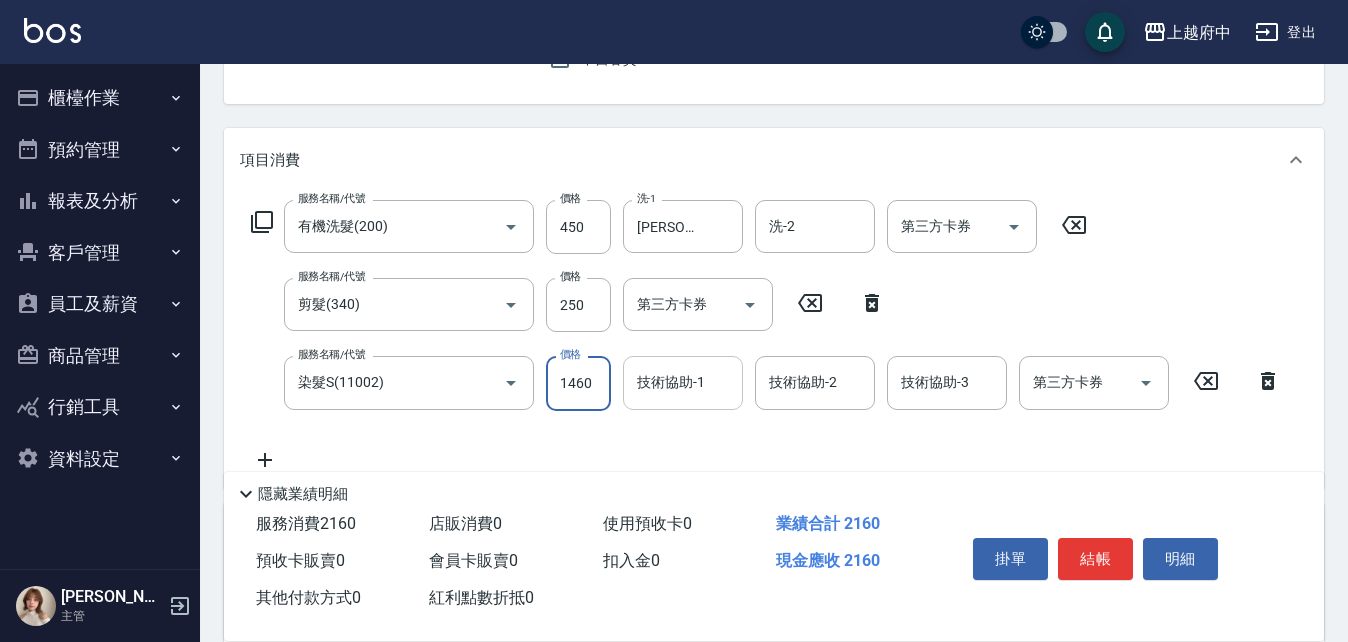 type on "1460" 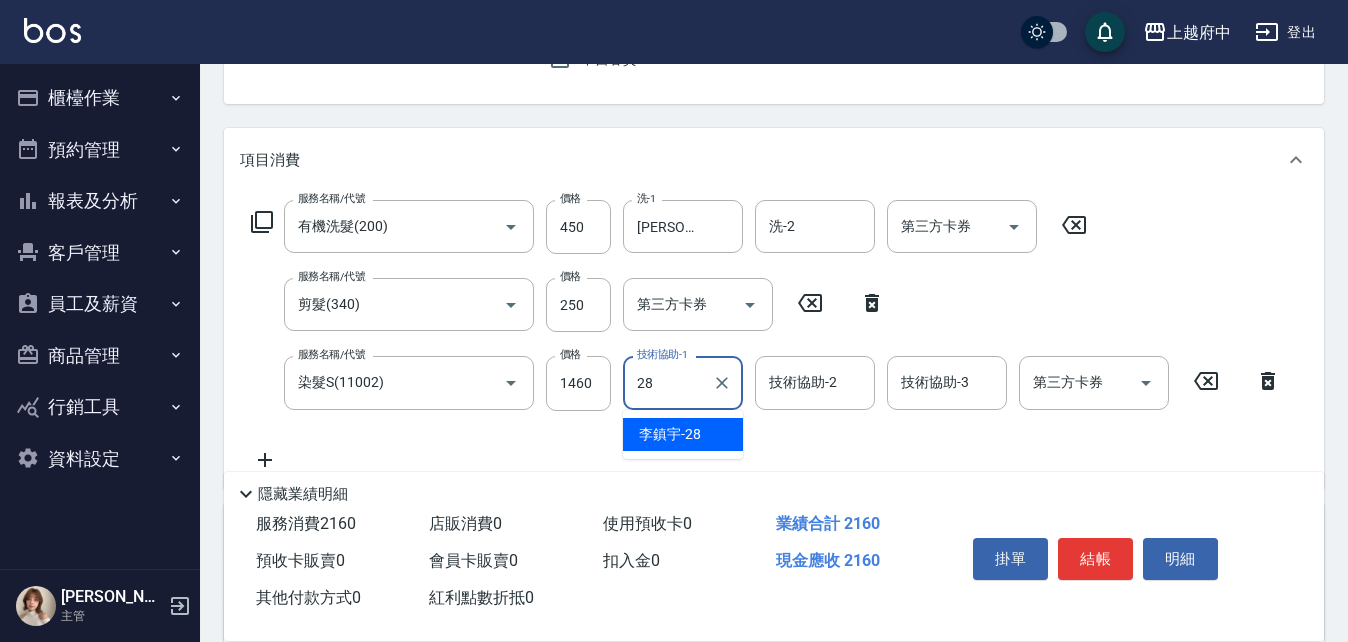 type on "李鎮宇-28" 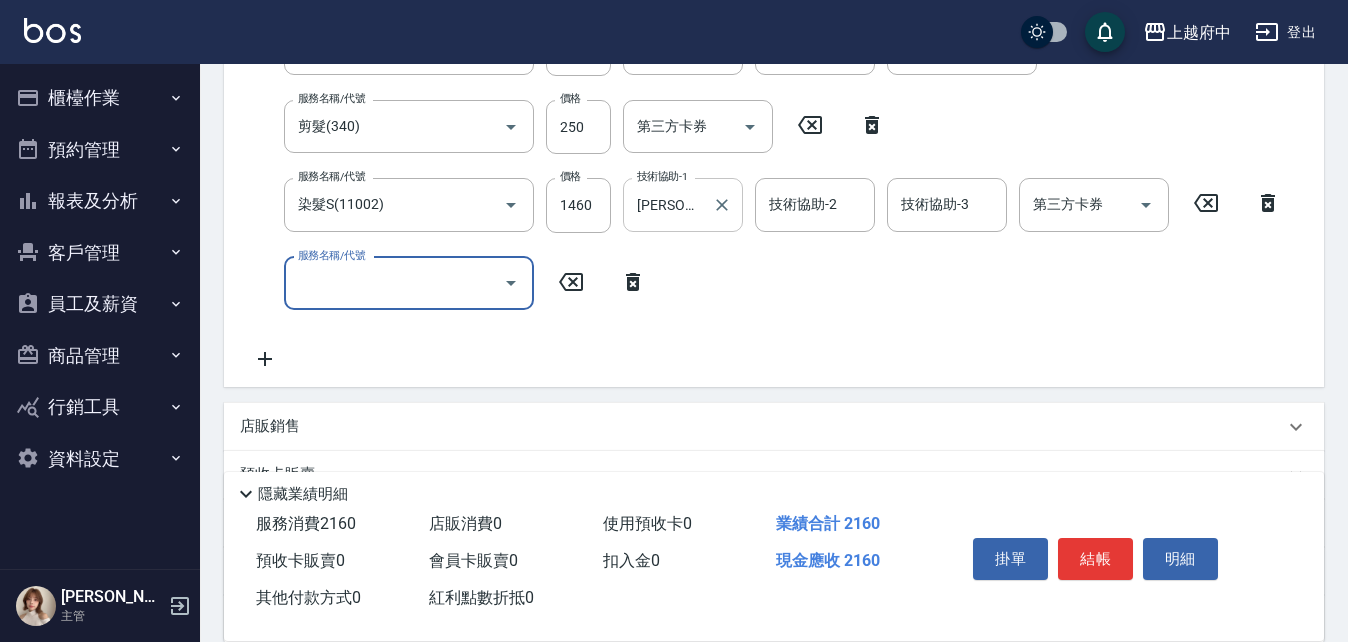 scroll, scrollTop: 400, scrollLeft: 0, axis: vertical 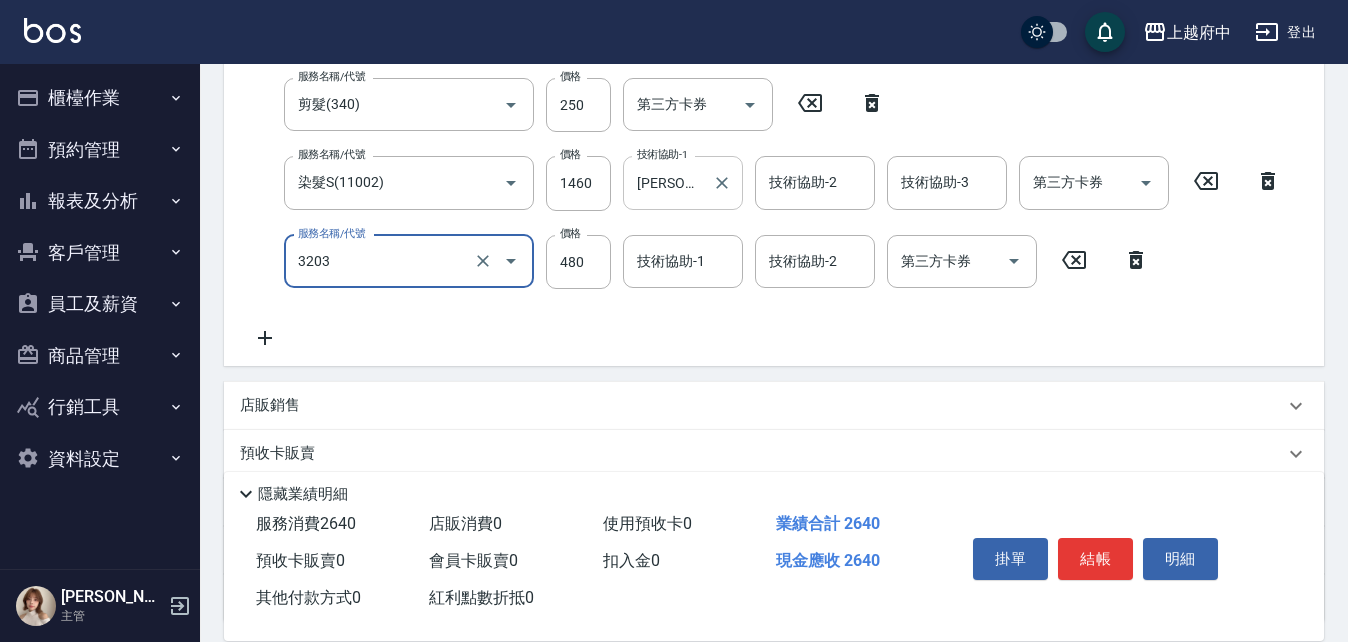type on "頭皮隔離液(前+後)(3203)" 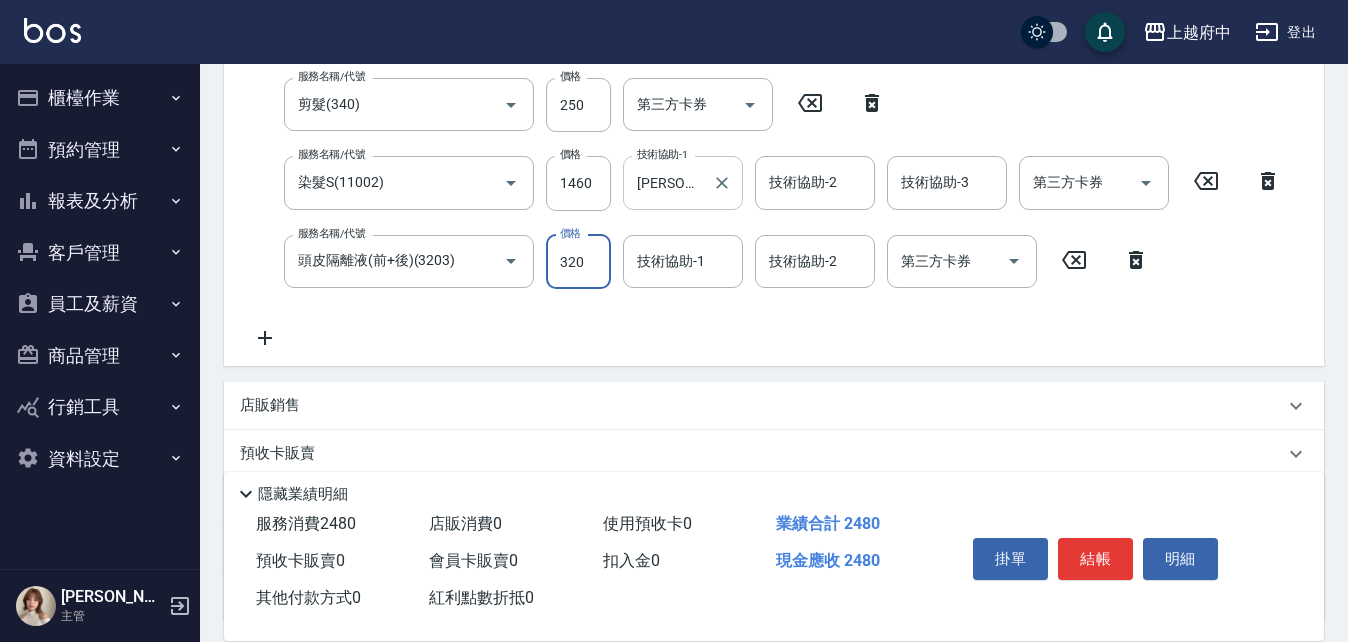 type on "320" 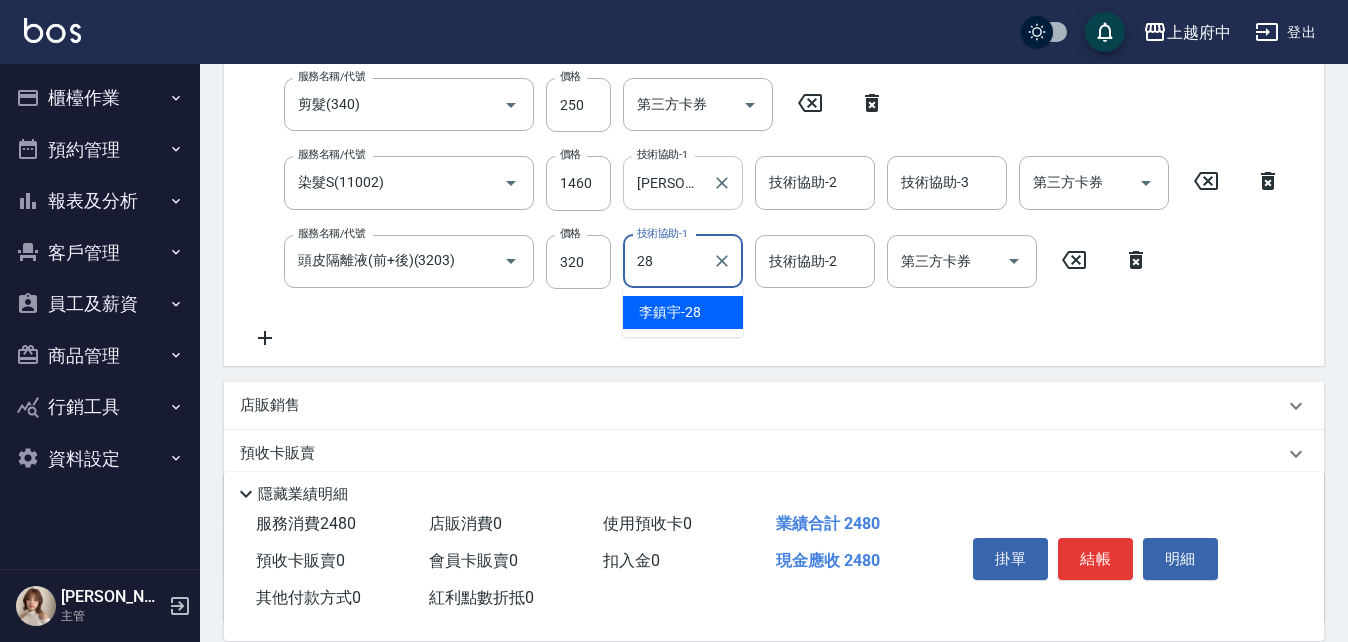 type on "李鎮宇-28" 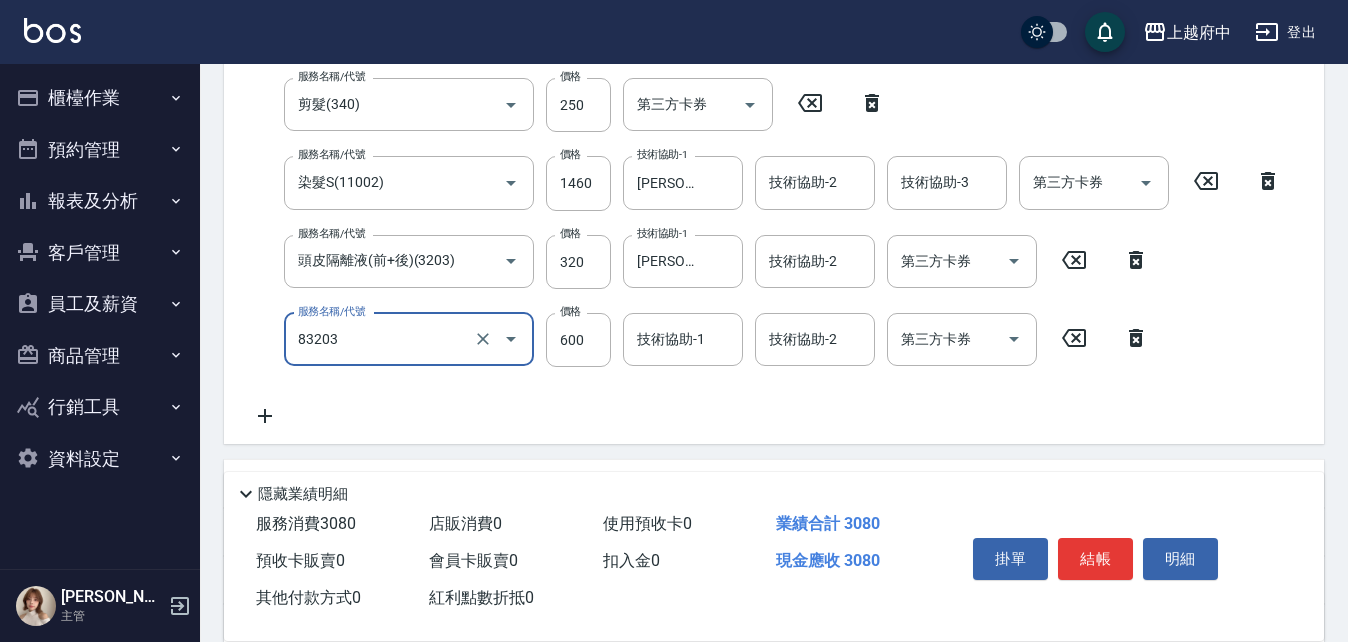 type on "蘆薈敷膜(83203)" 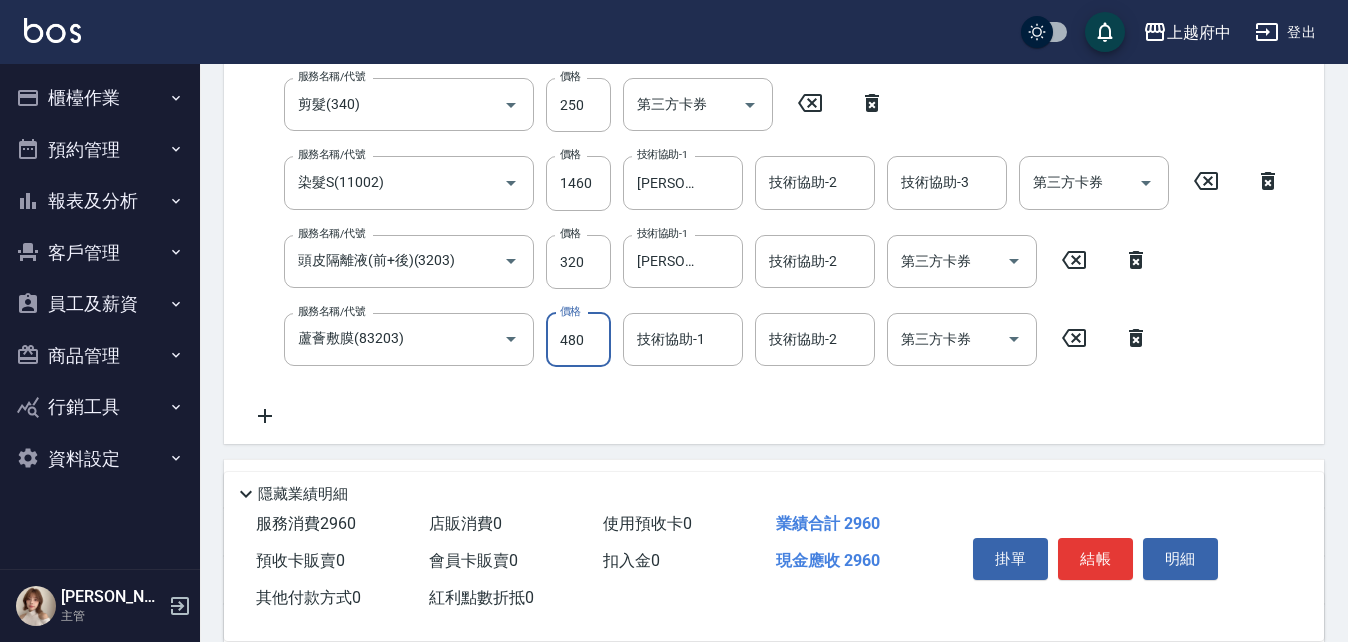 type on "480" 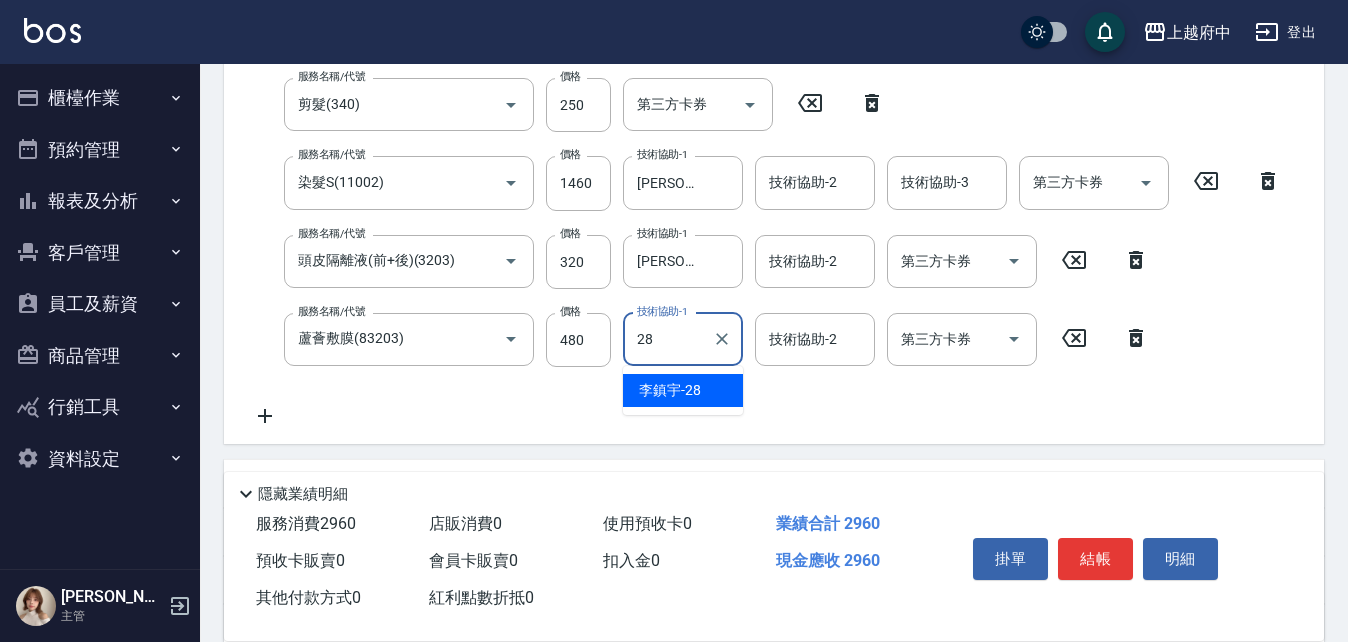 type on "李鎮宇-28" 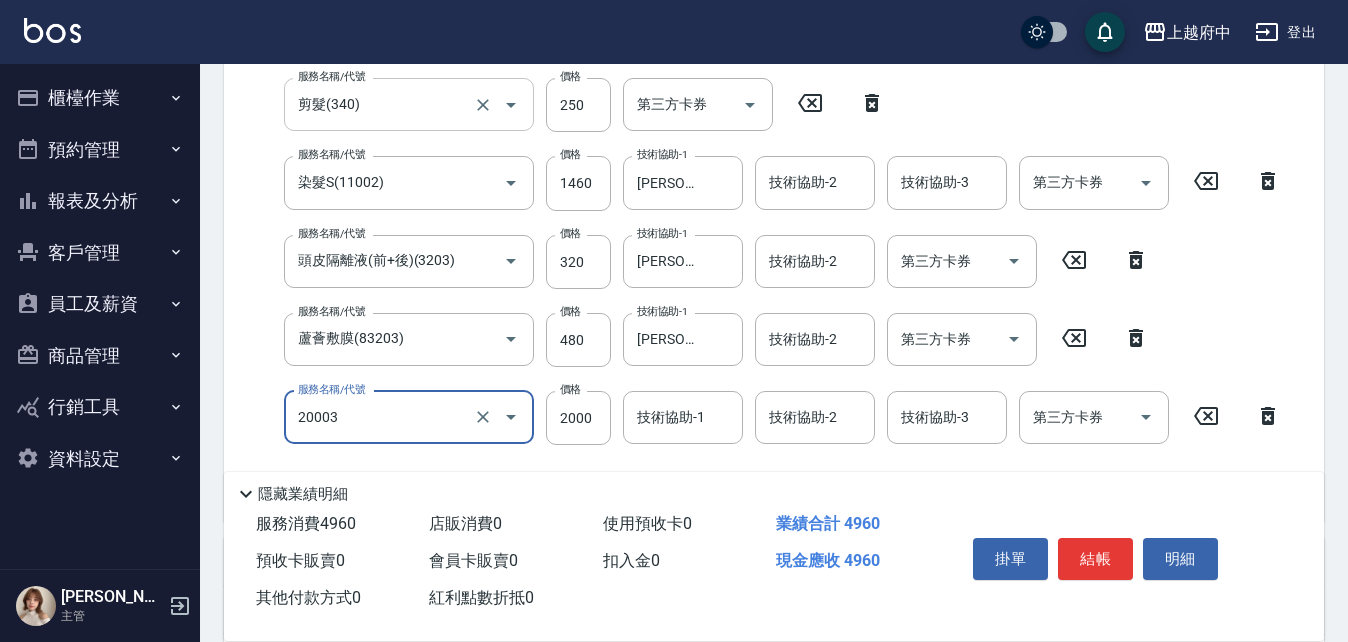 type on "M3D護髮(20003)" 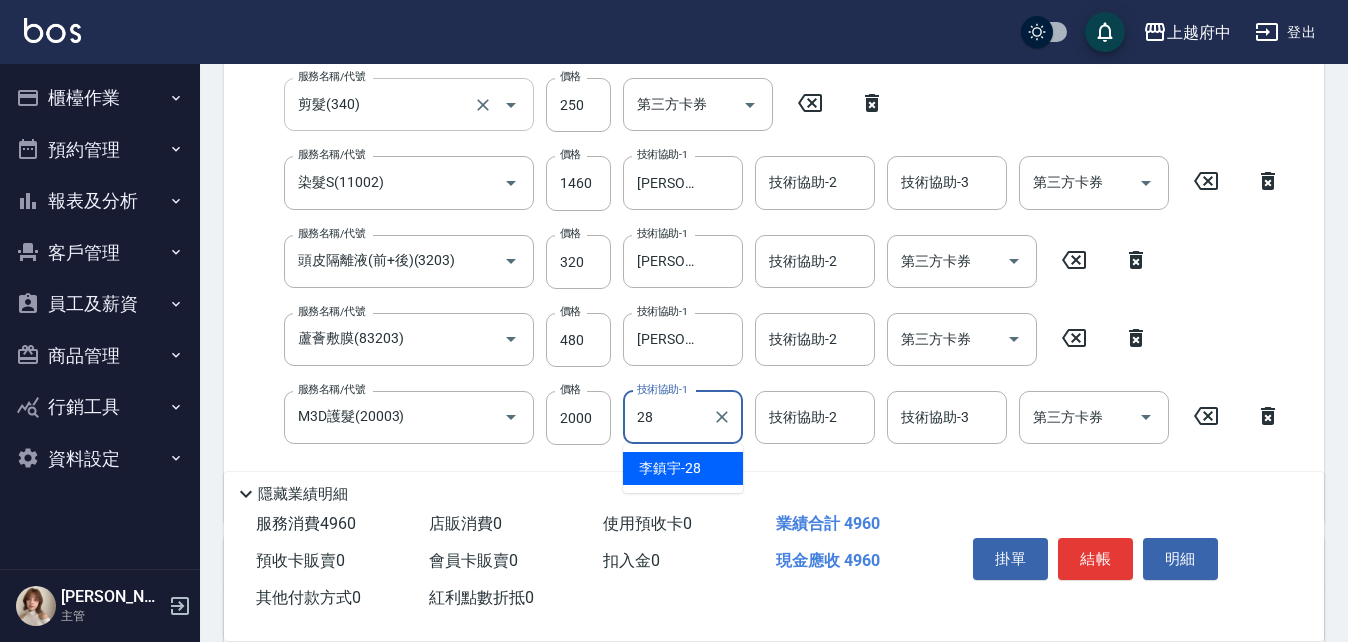 type on "李鎮宇-28" 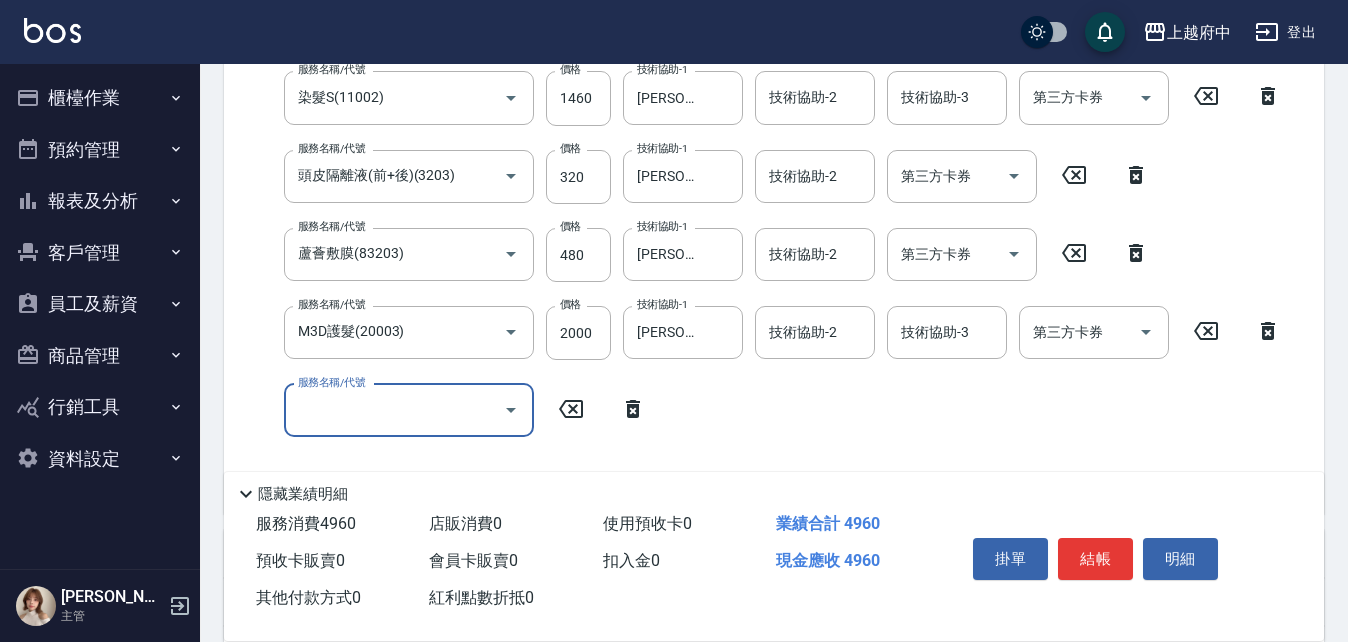 scroll, scrollTop: 600, scrollLeft: 0, axis: vertical 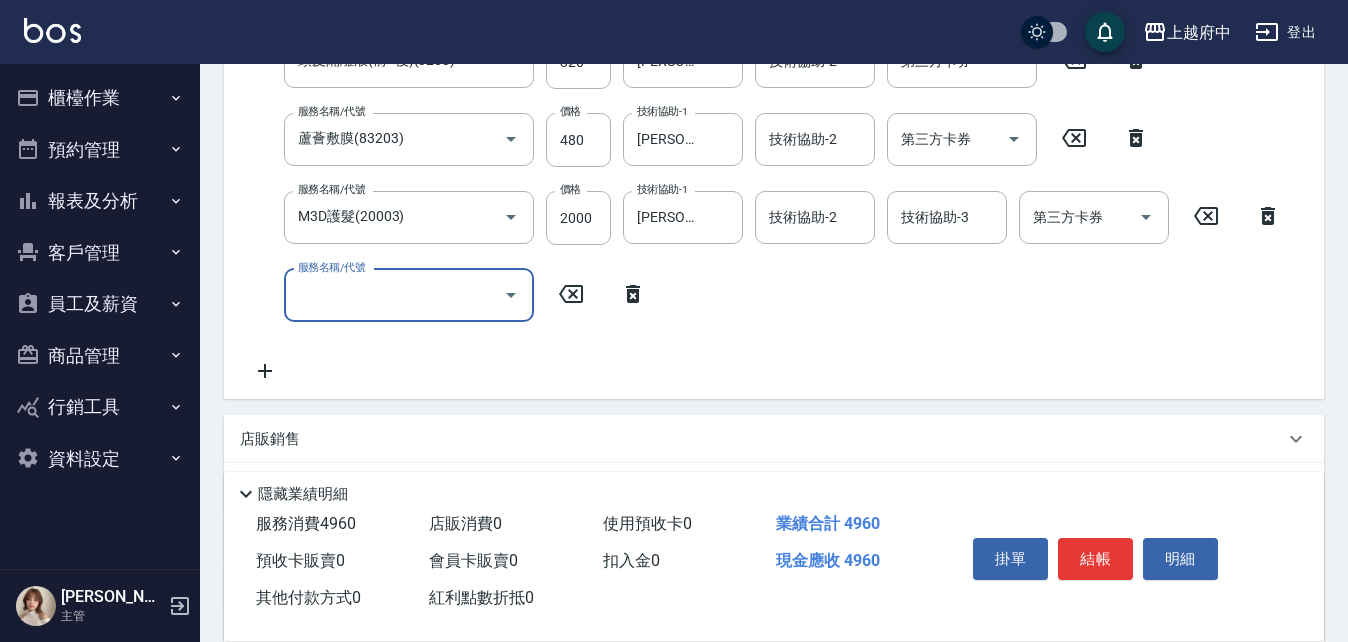 click 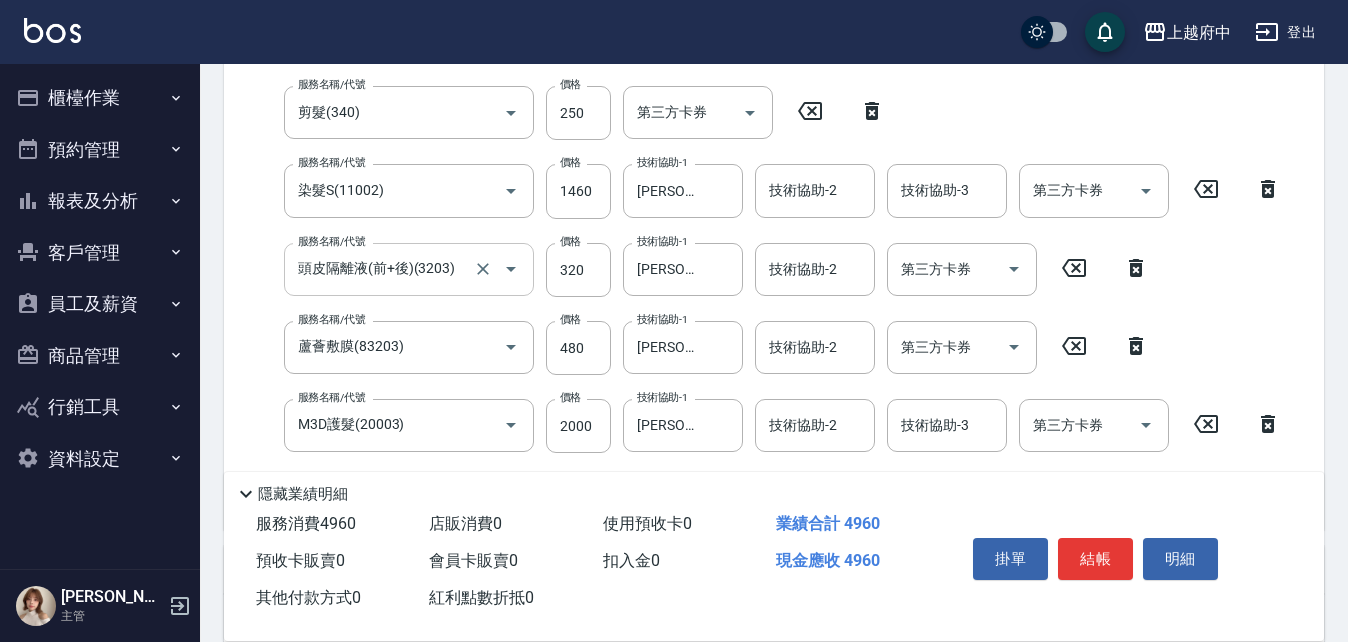 scroll, scrollTop: 400, scrollLeft: 0, axis: vertical 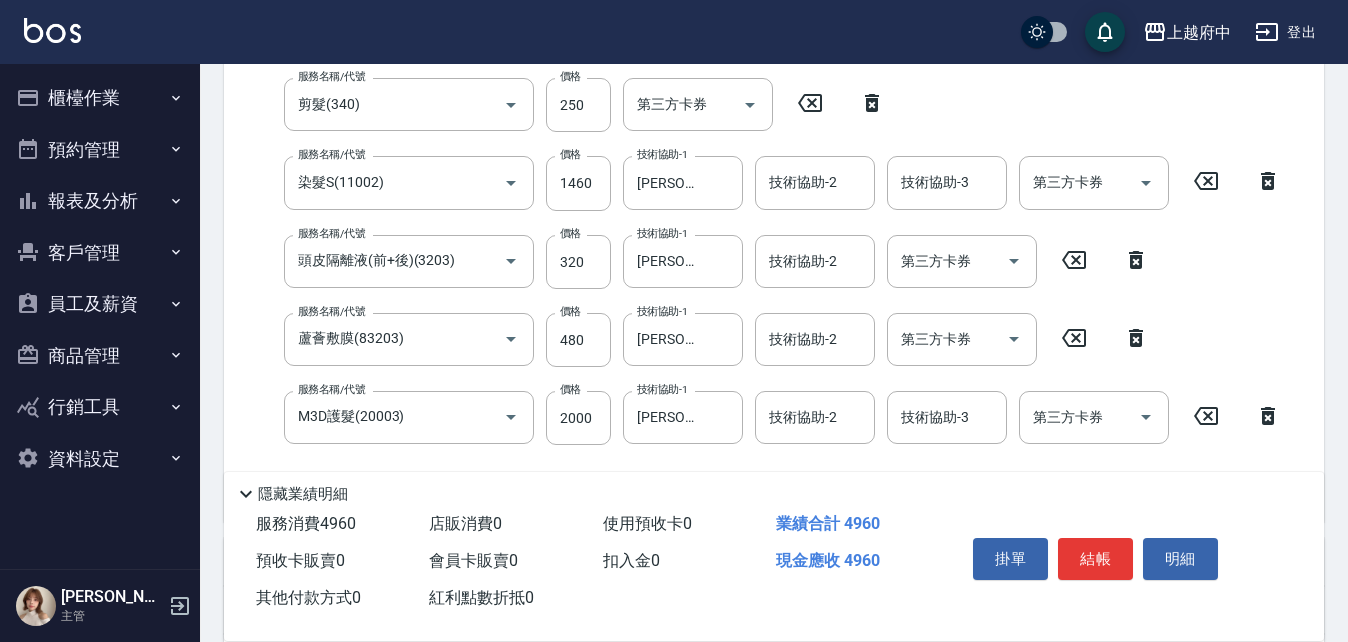 click 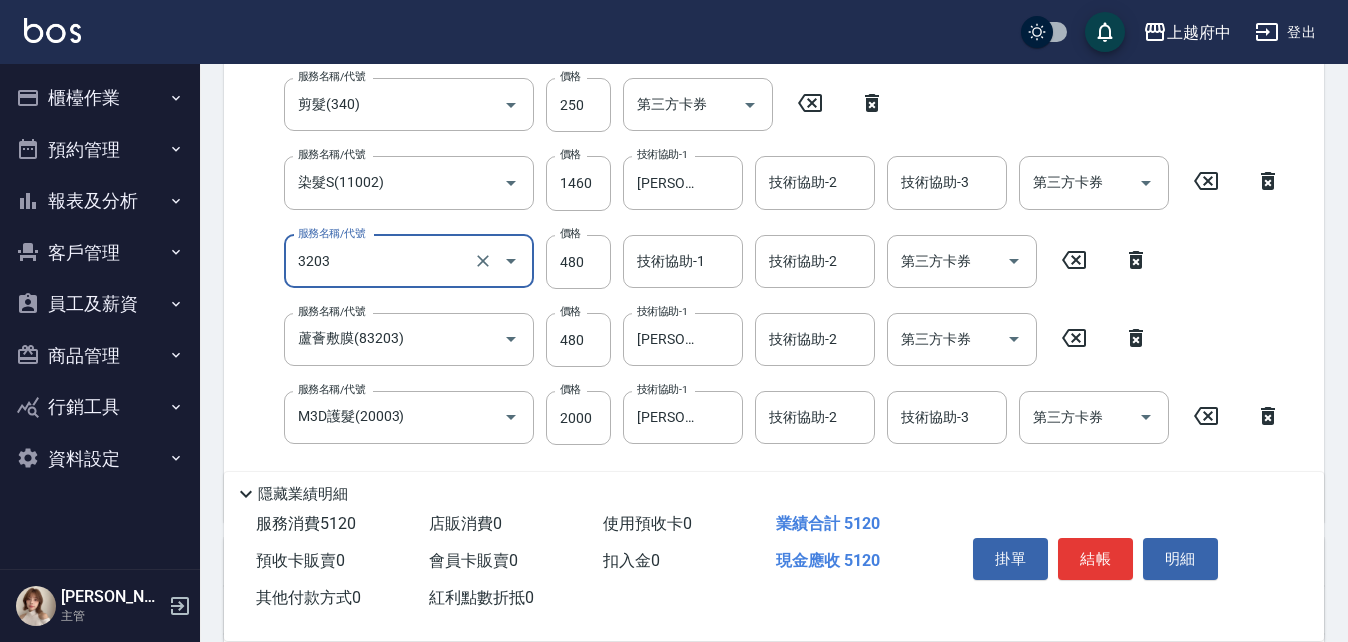 type on "頭皮隔離液(前+後)(3203)" 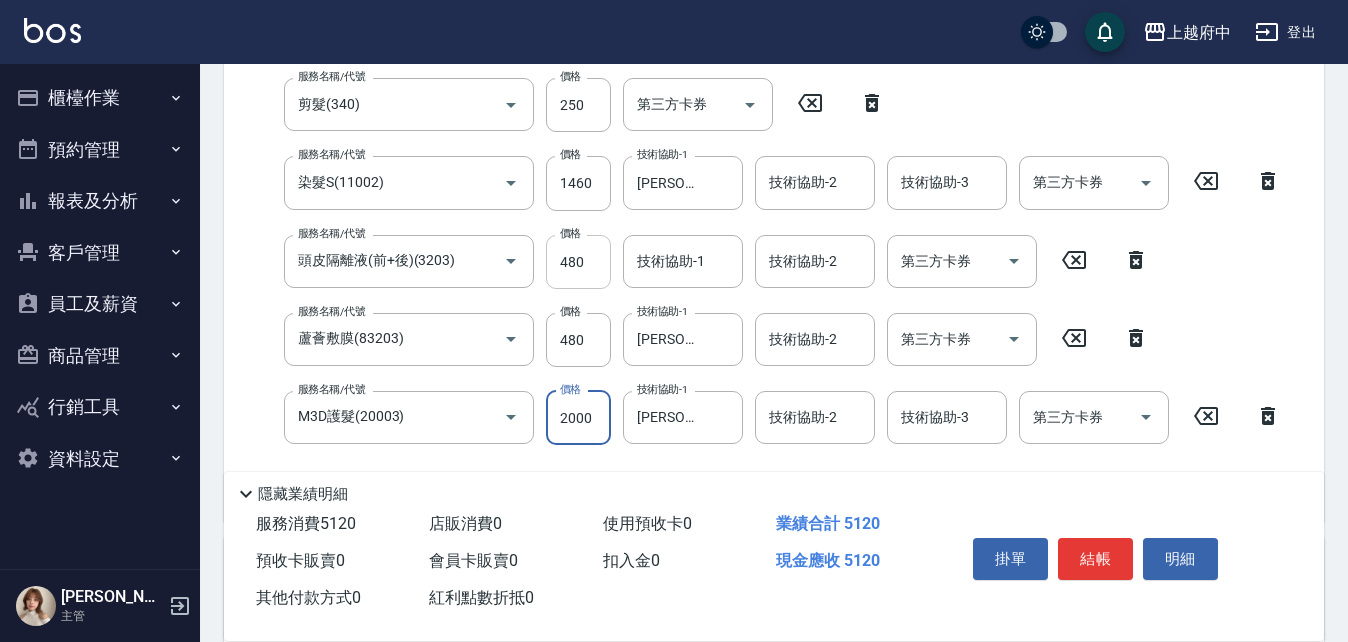 click on "480" at bounding box center (578, 262) 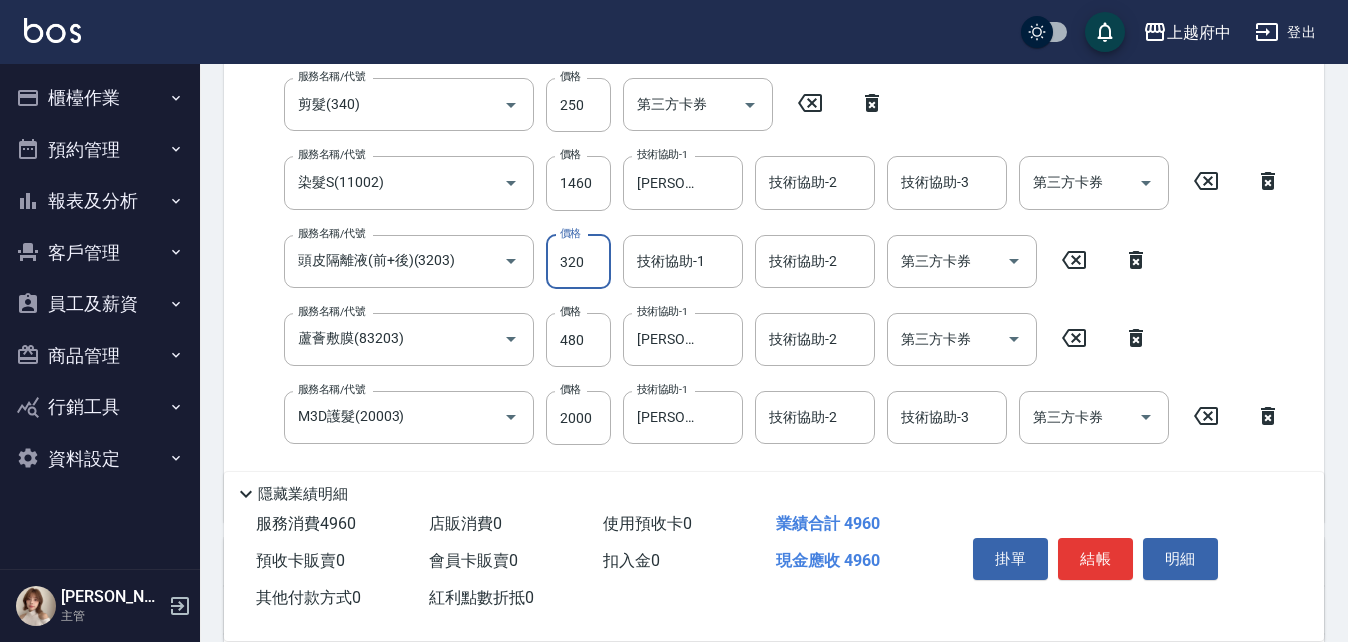 type on "320" 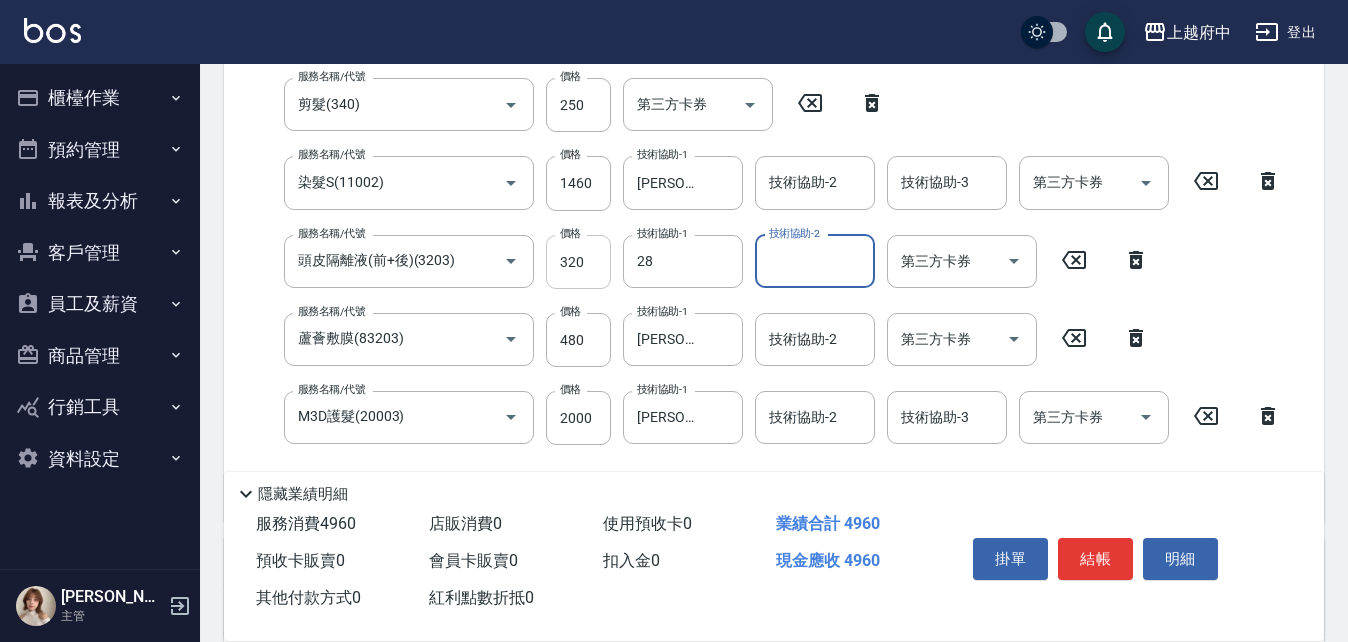 type on "李鎮宇-28" 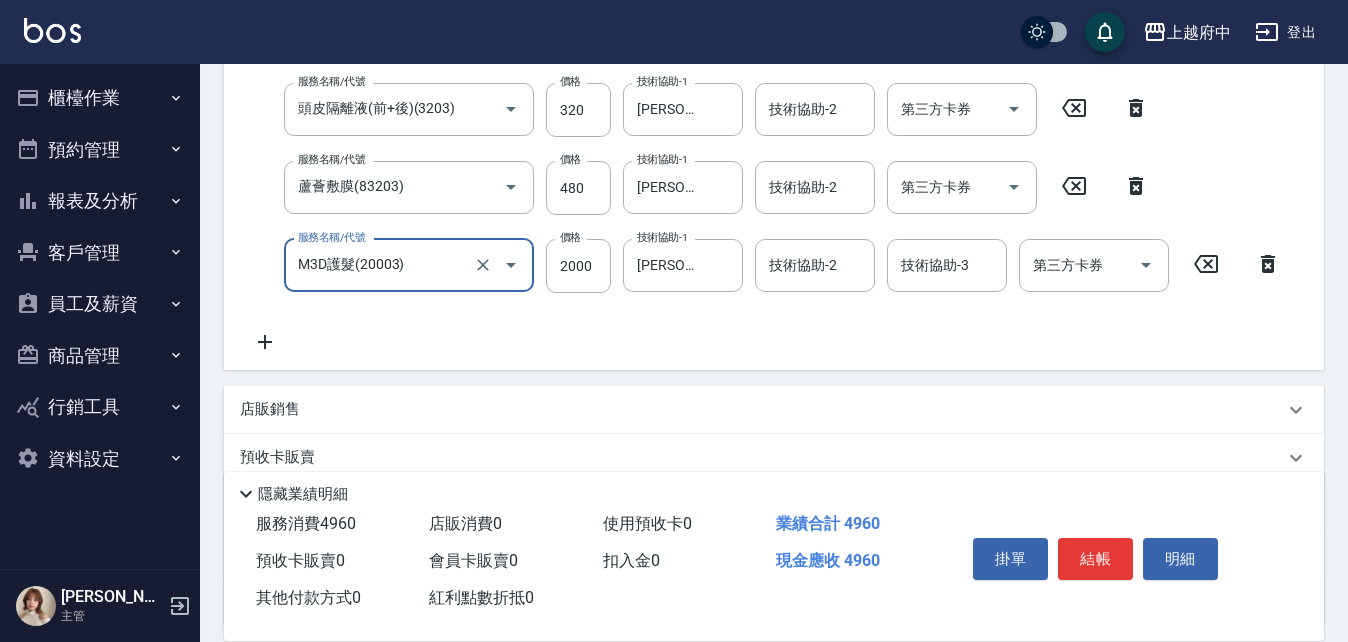 scroll, scrollTop: 600, scrollLeft: 0, axis: vertical 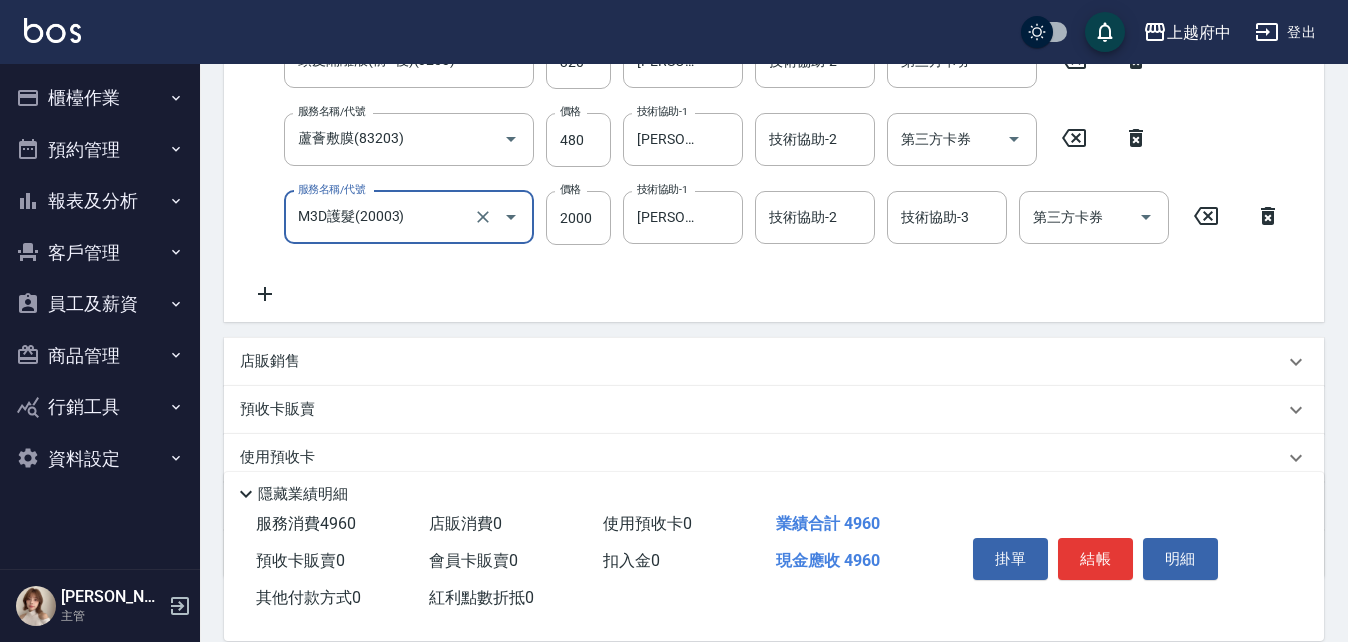 click on "店販銷售" at bounding box center [270, 361] 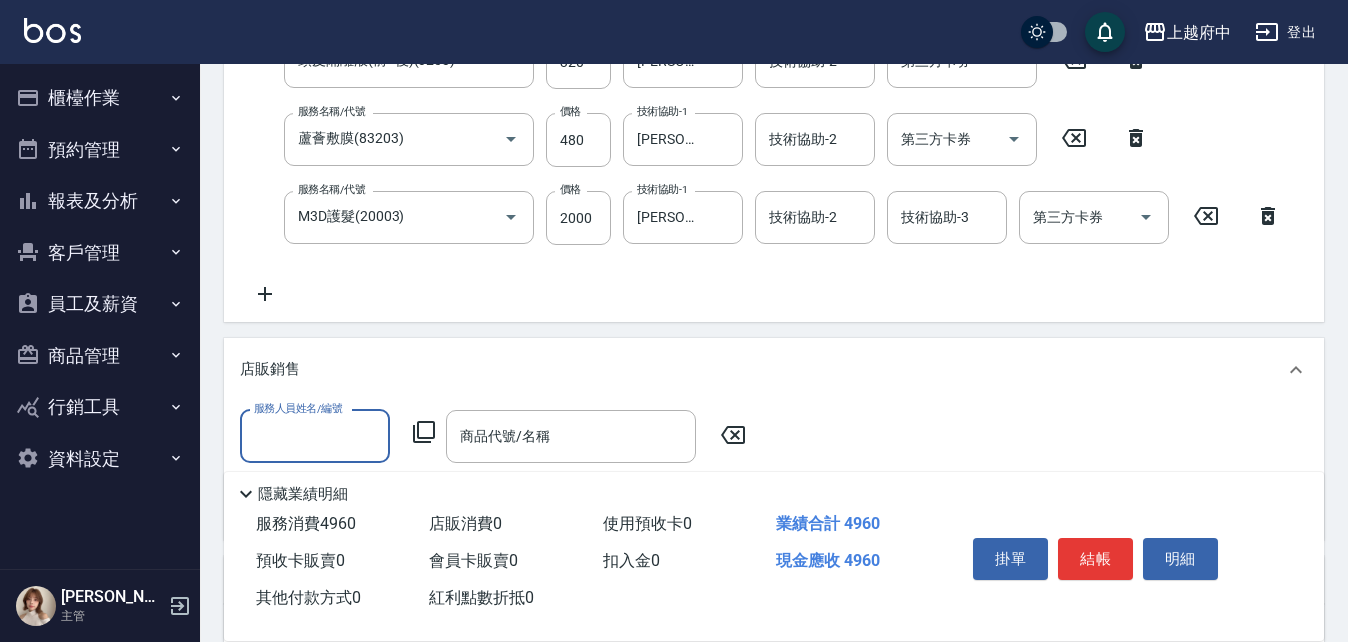scroll, scrollTop: 0, scrollLeft: 0, axis: both 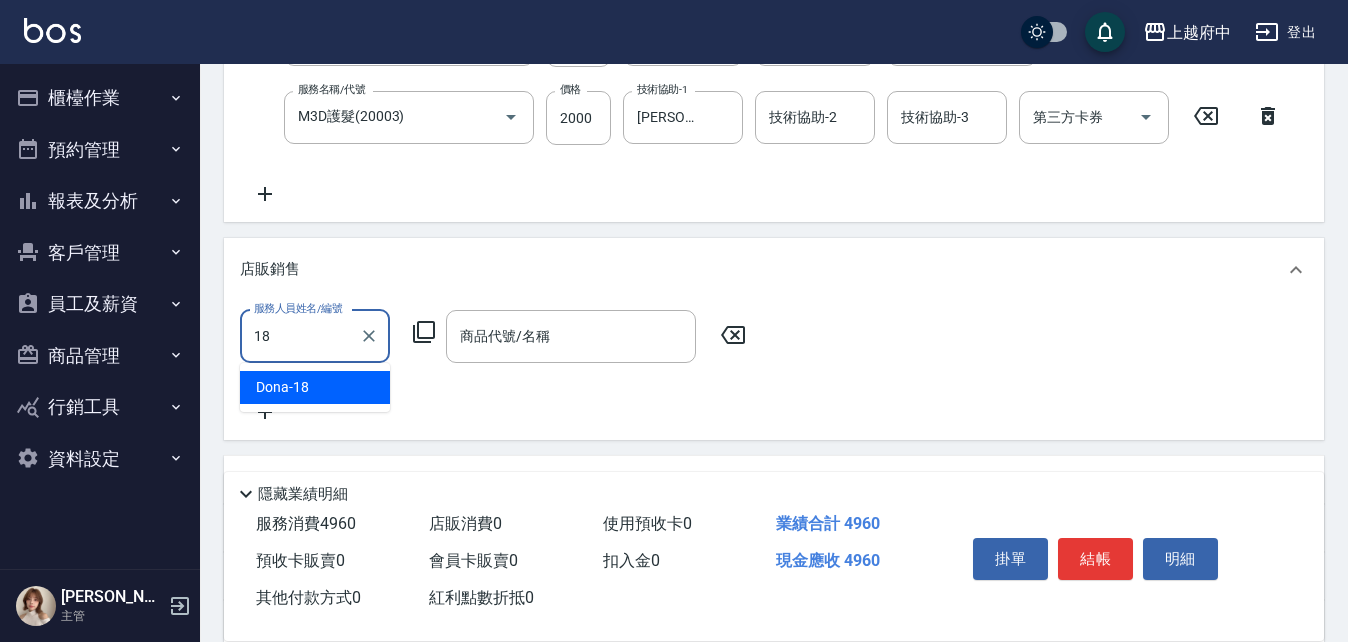 type on "Dona-18" 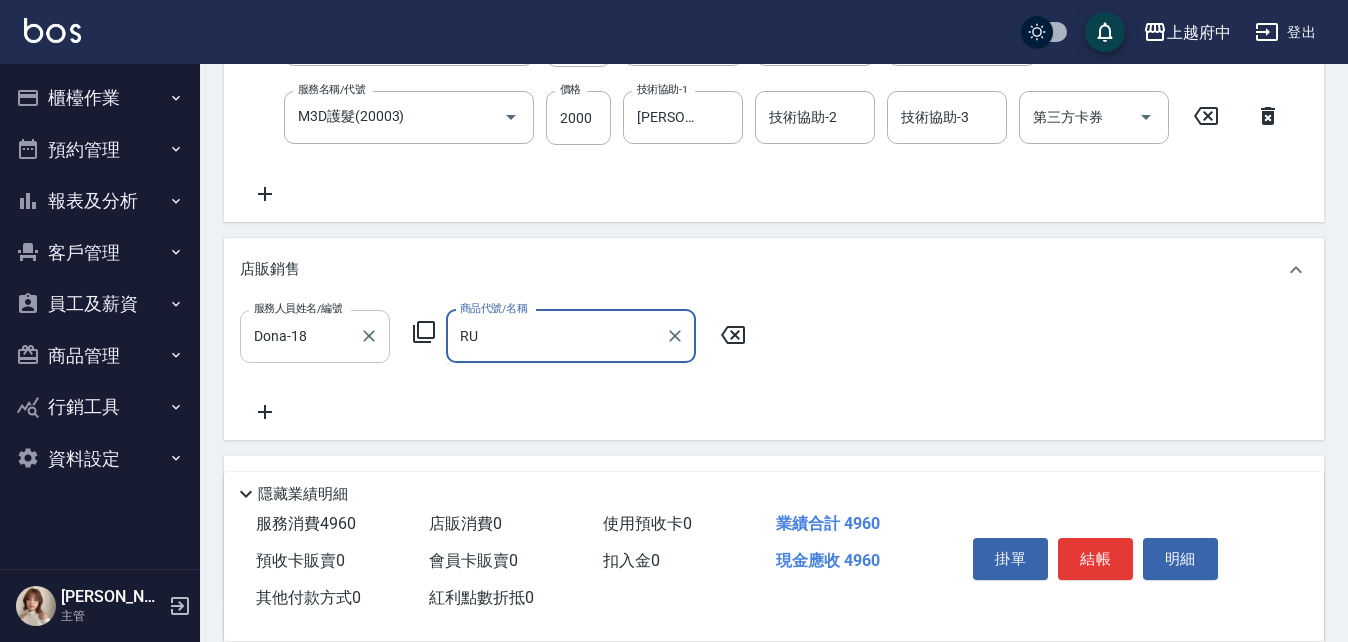 type on "R" 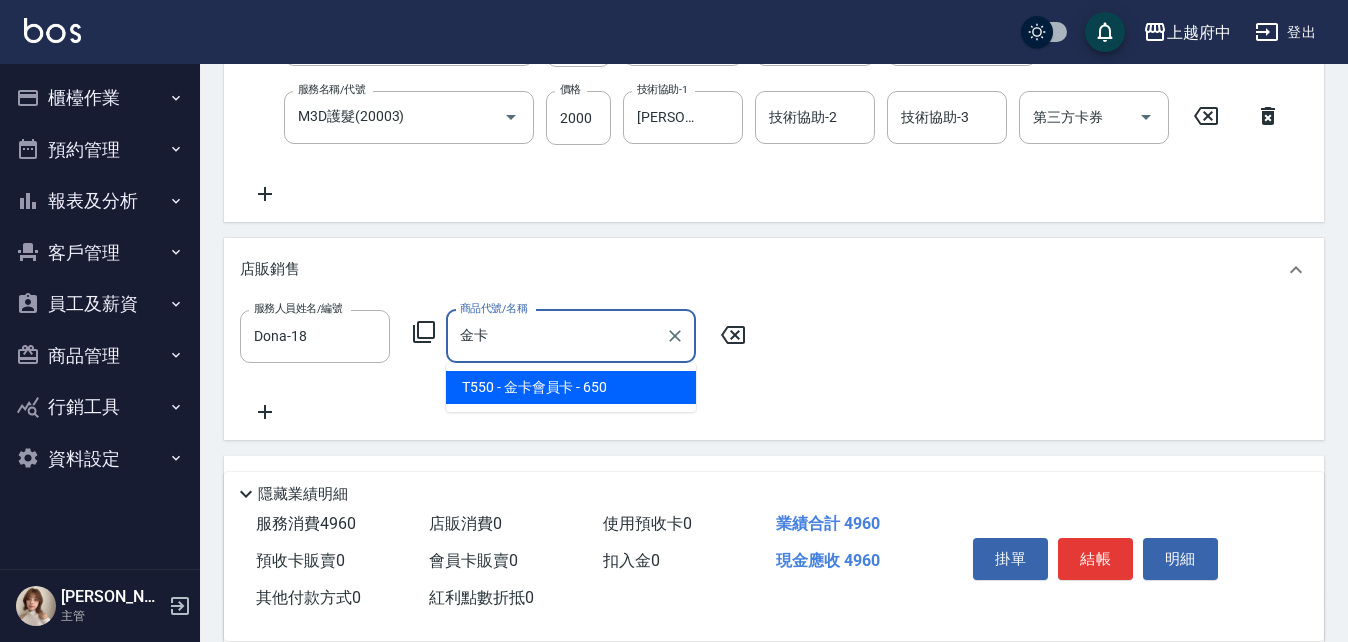 click on "T550 - 金卡會員卡 - 650" at bounding box center [571, 387] 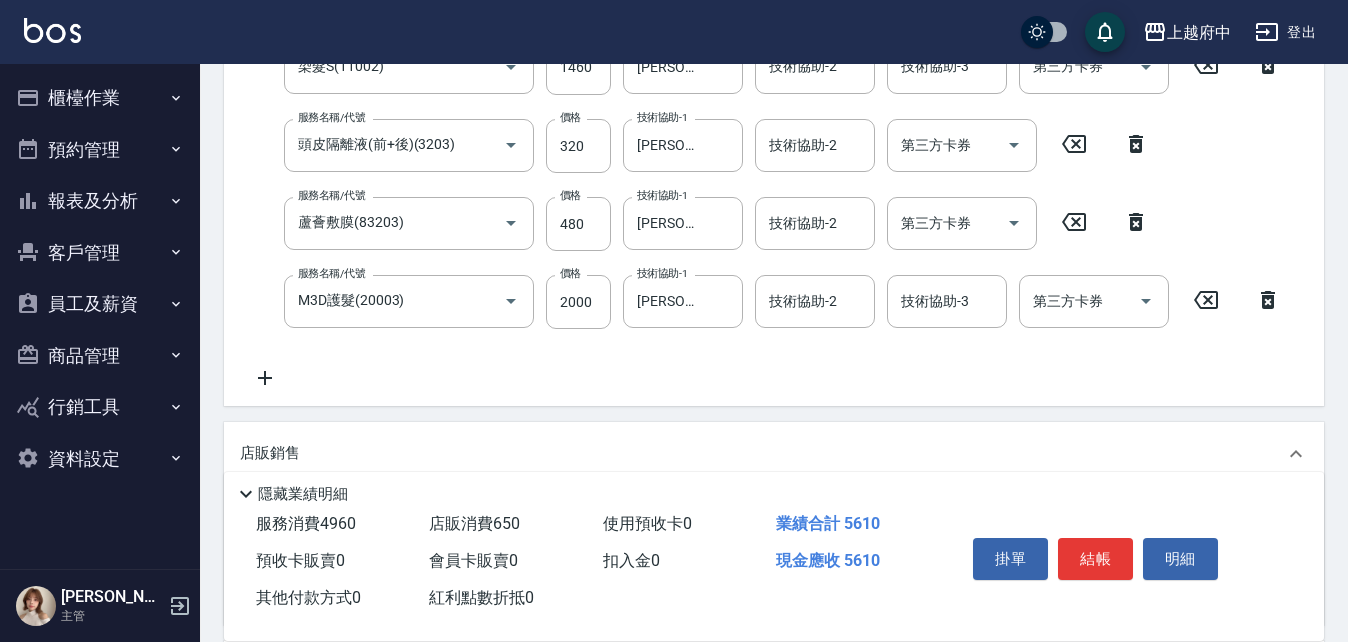 scroll, scrollTop: 700, scrollLeft: 0, axis: vertical 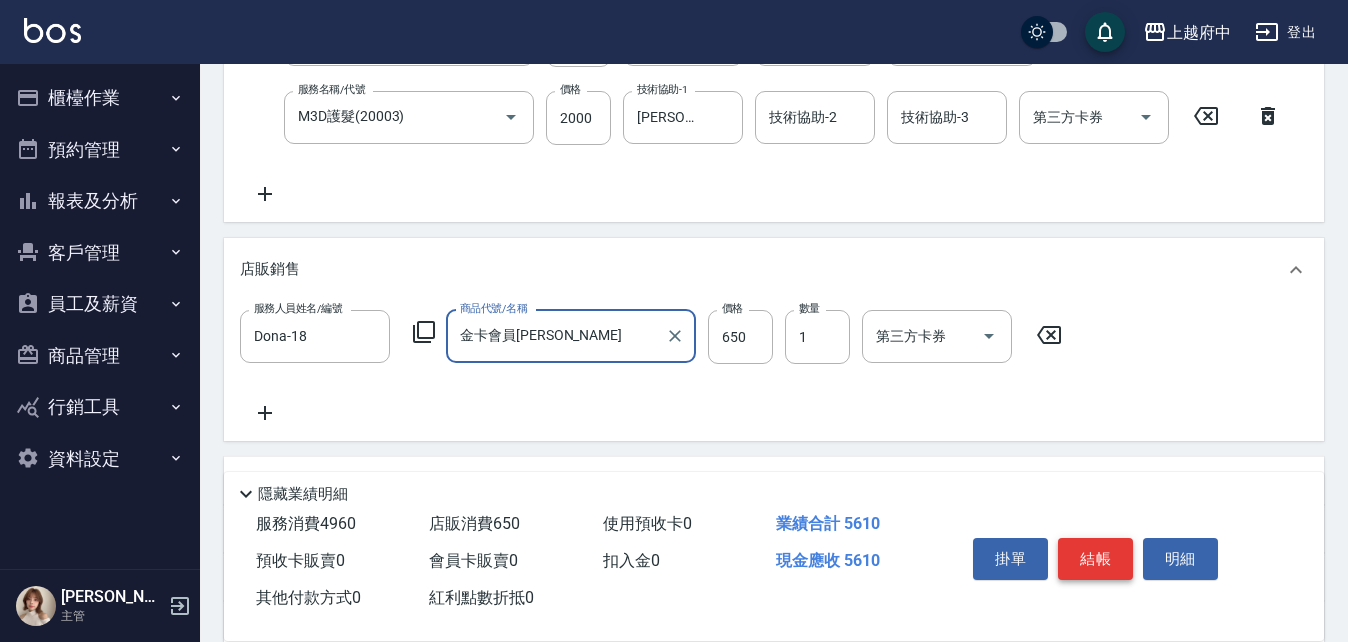type on "金卡會員卡" 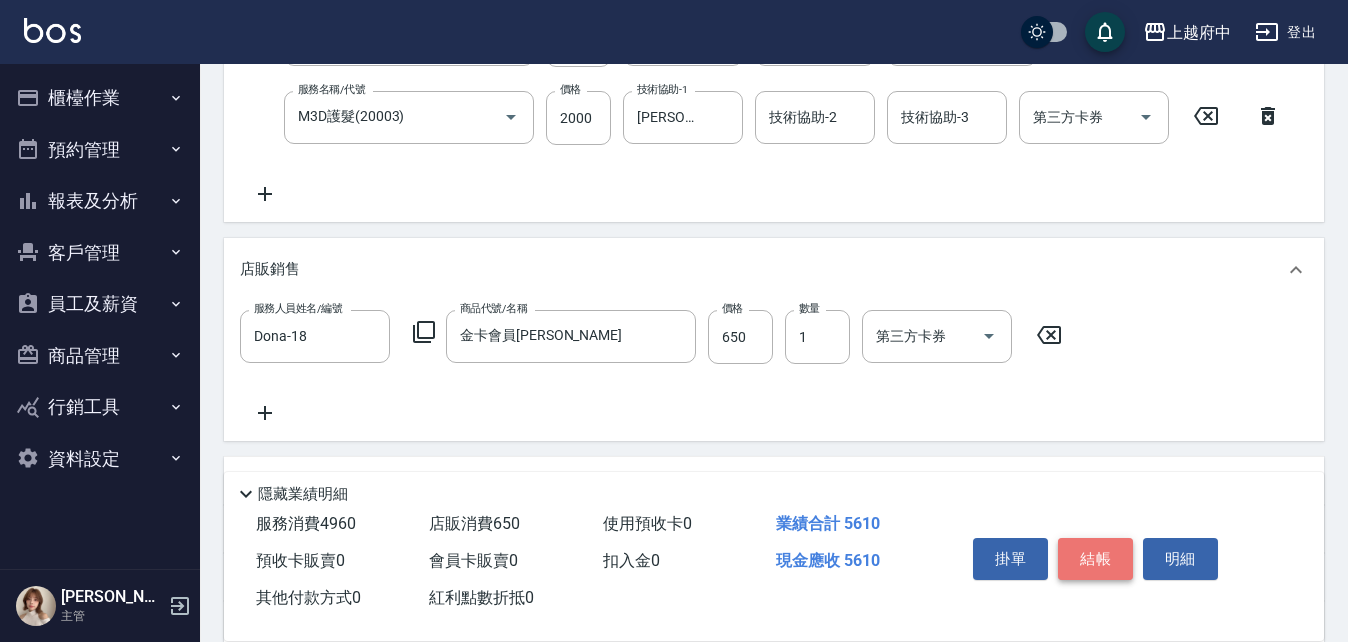 click on "結帳" at bounding box center (1095, 559) 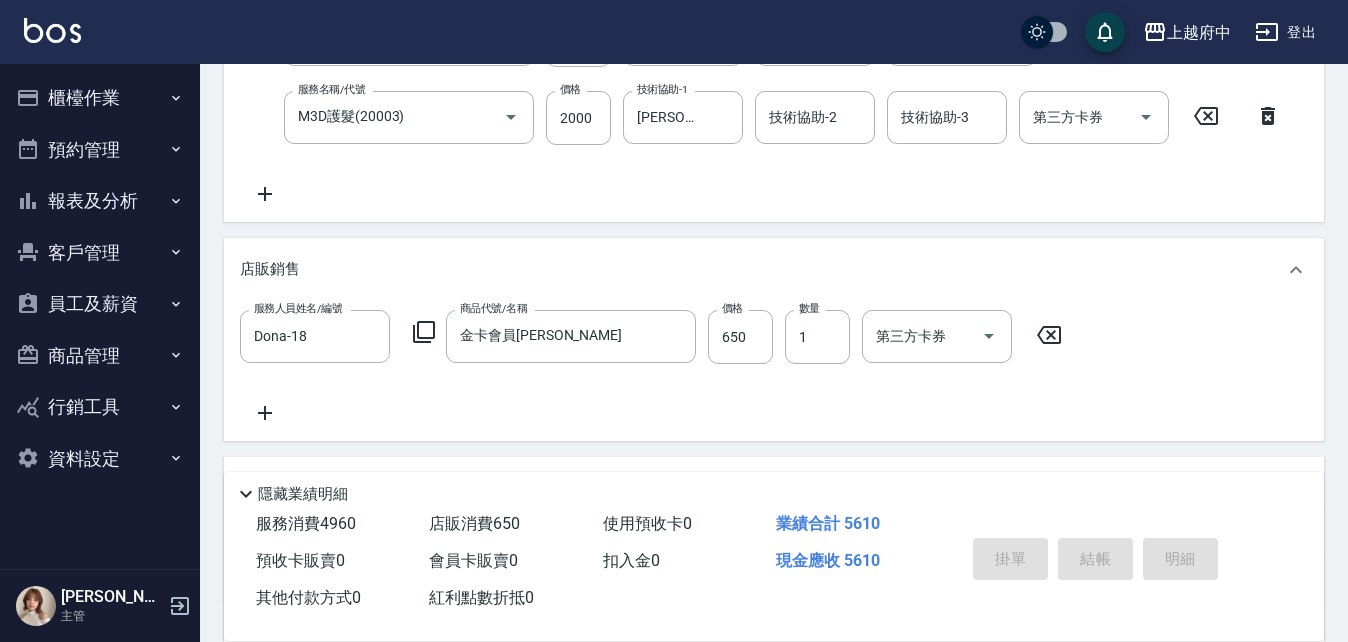 type on "2025/07/15 16:56" 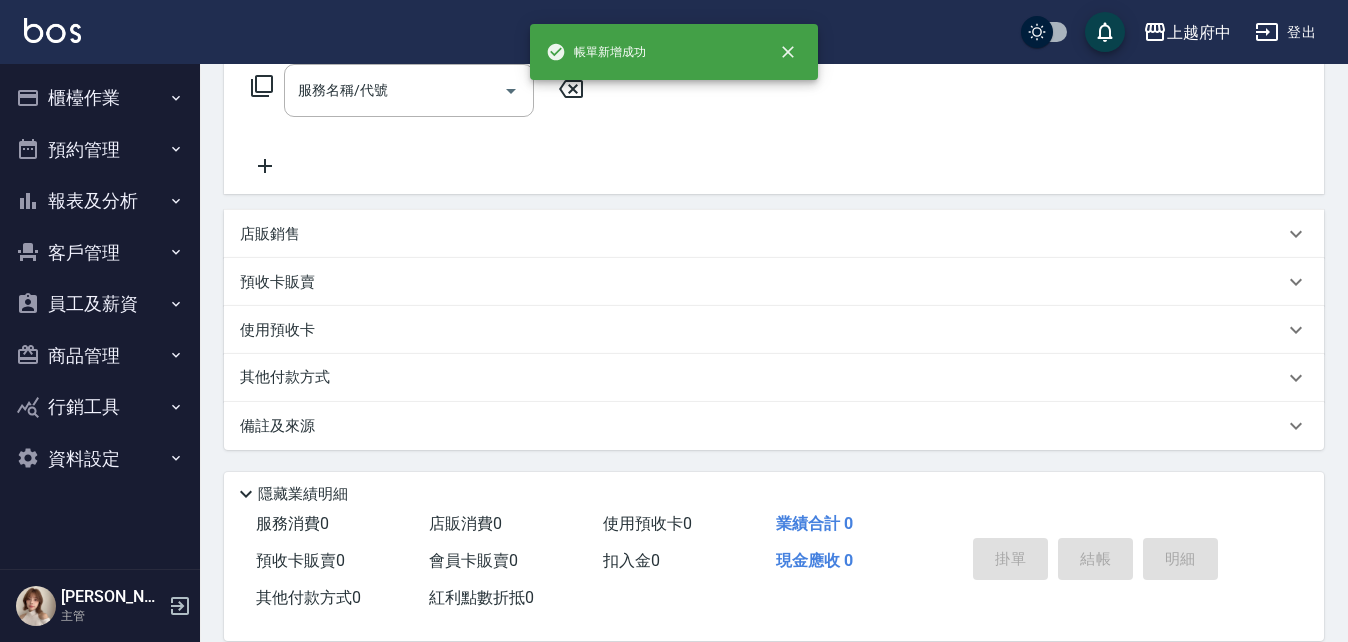 scroll, scrollTop: 0, scrollLeft: 0, axis: both 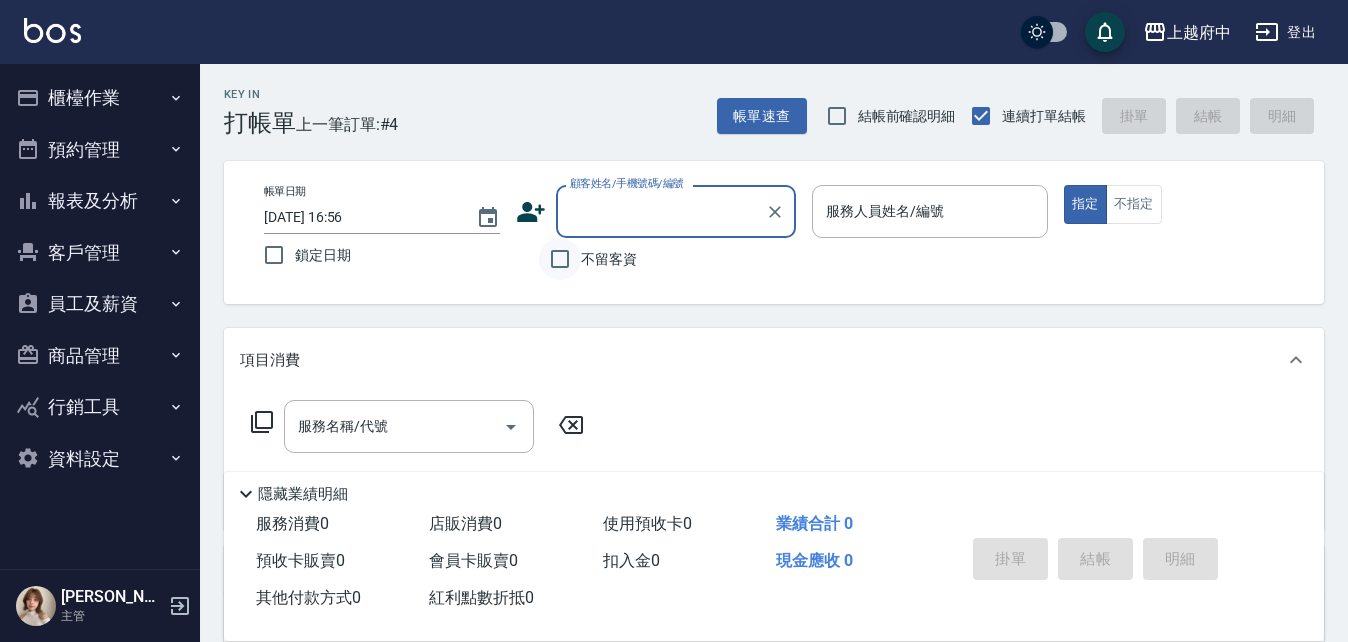 click on "不留客資" at bounding box center [560, 259] 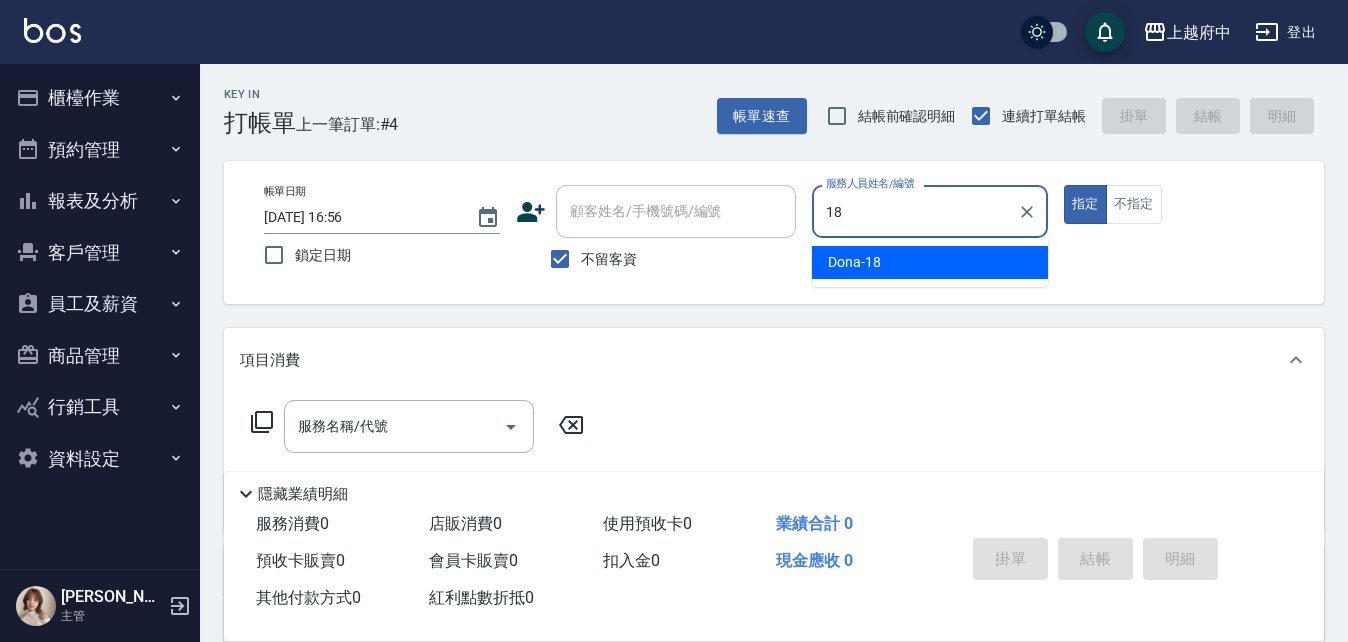 type on "Dona-18" 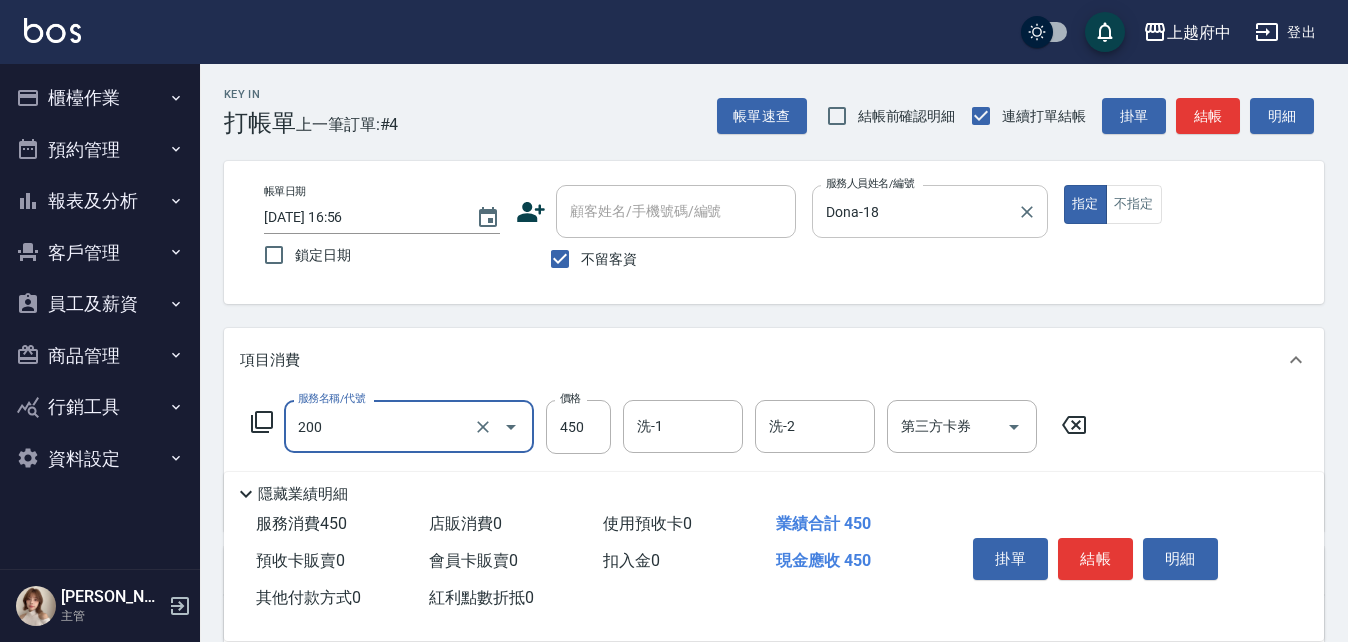 type on "有機洗髮(200)" 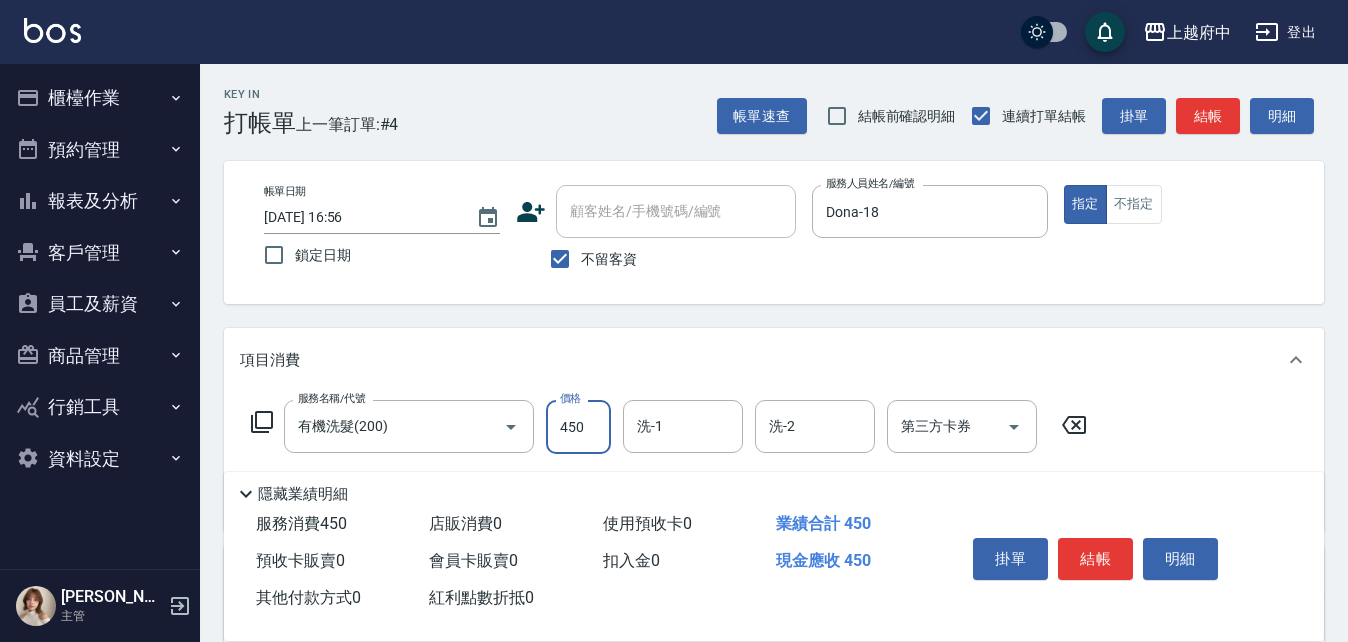 click on "450" at bounding box center (578, 427) 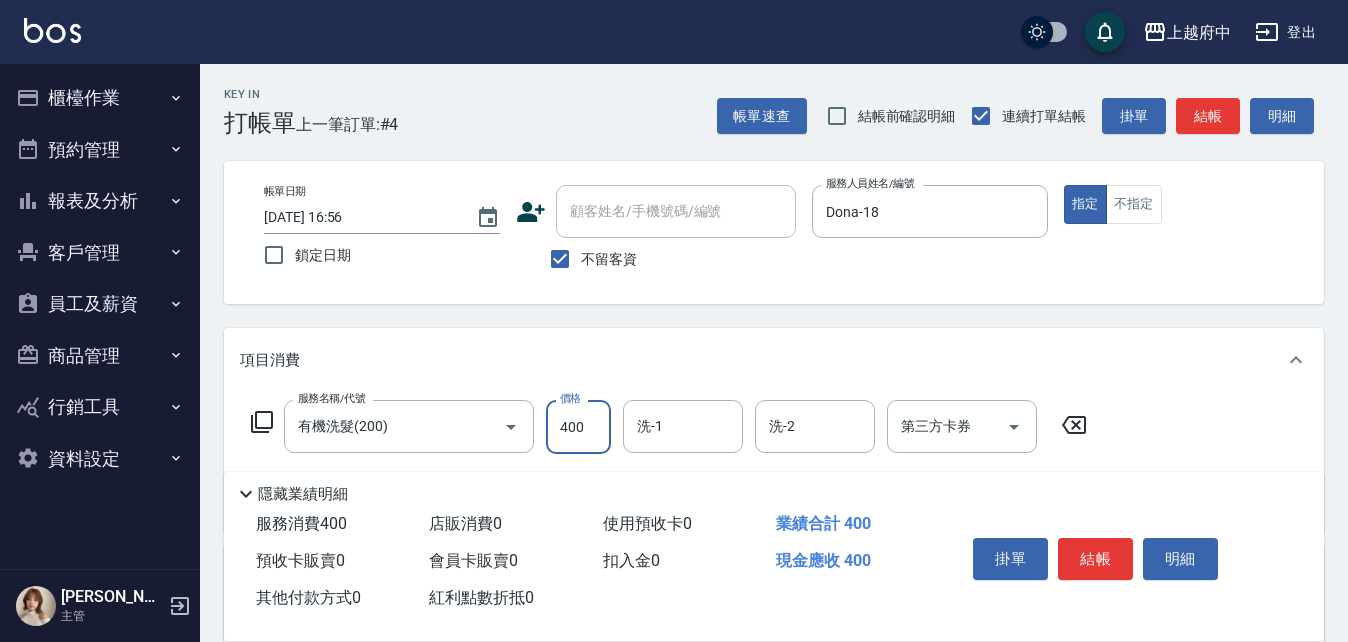 type on "400" 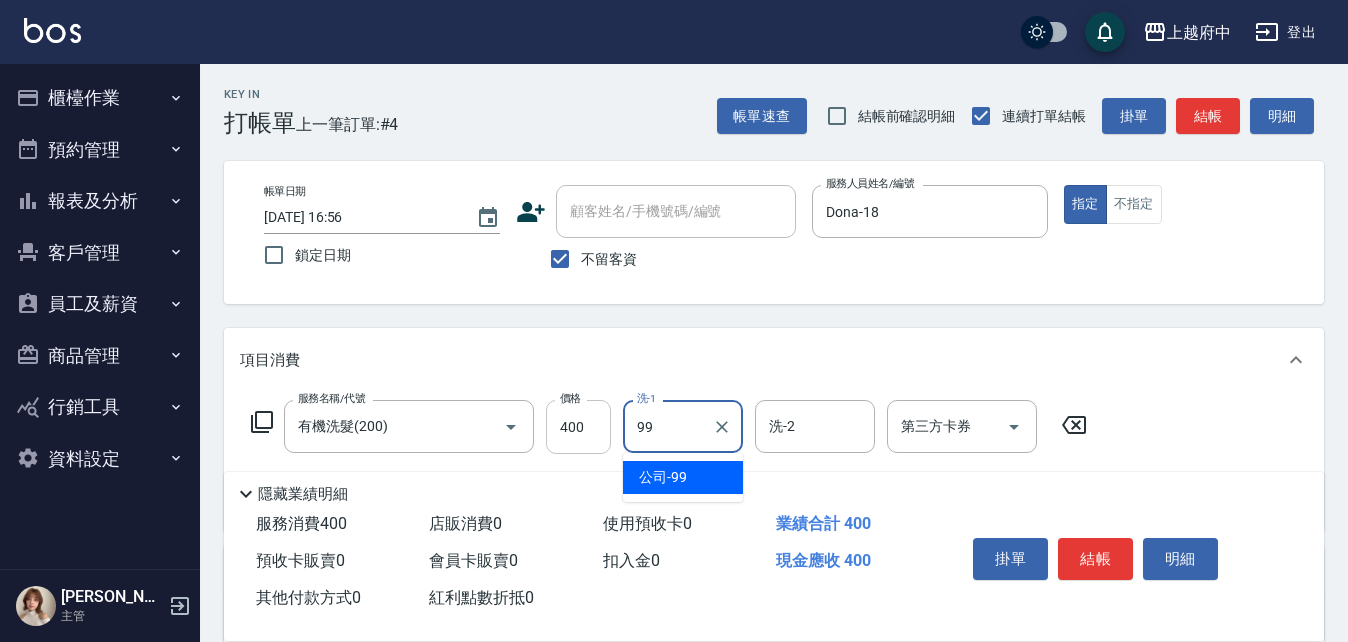 type on "公司-99" 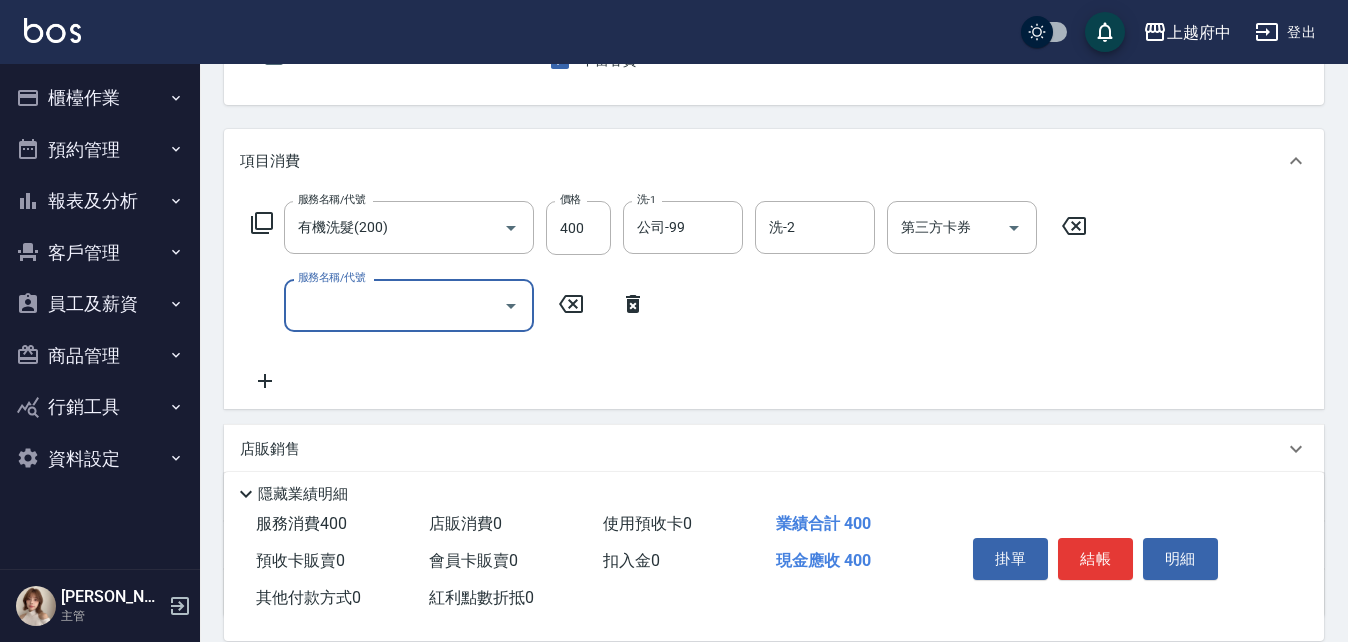 scroll, scrollTop: 200, scrollLeft: 0, axis: vertical 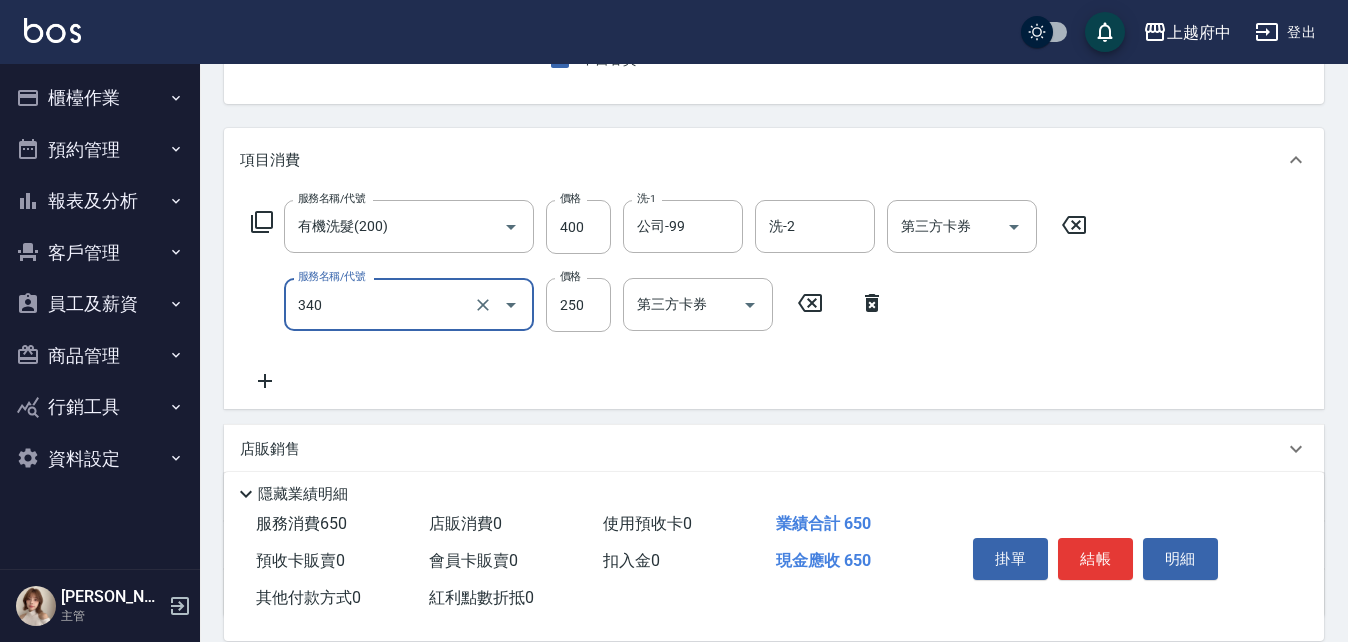 type on "剪髮(340)" 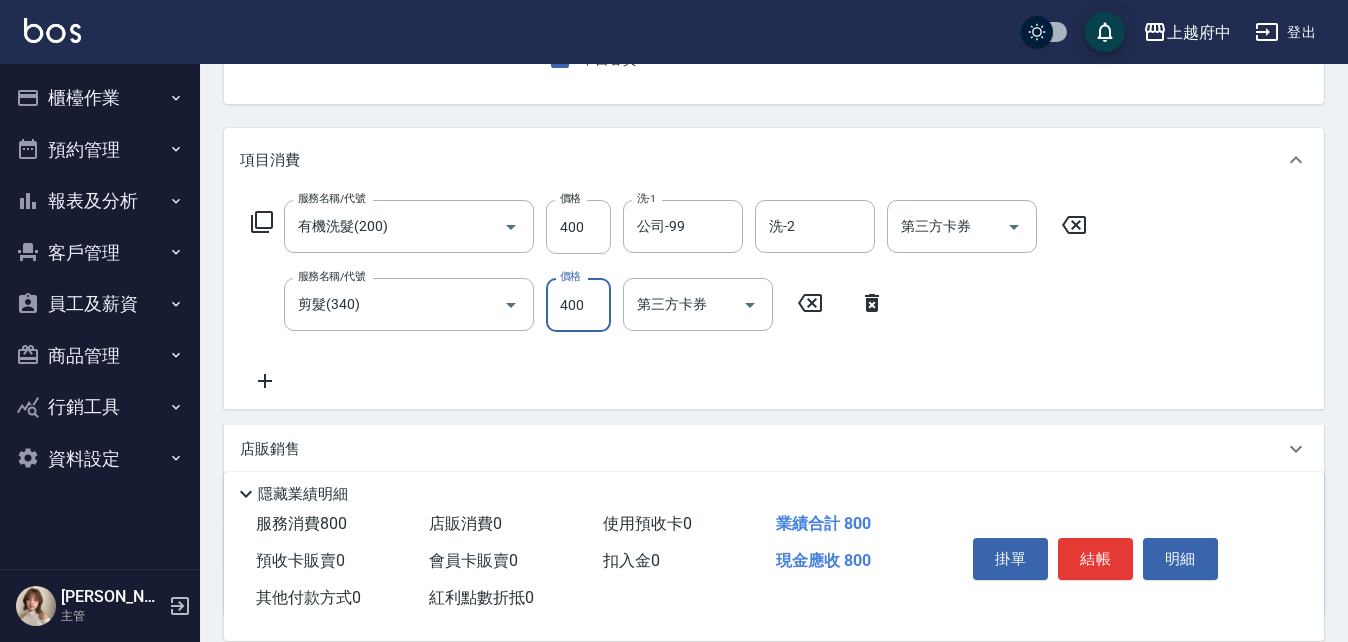 type on "400" 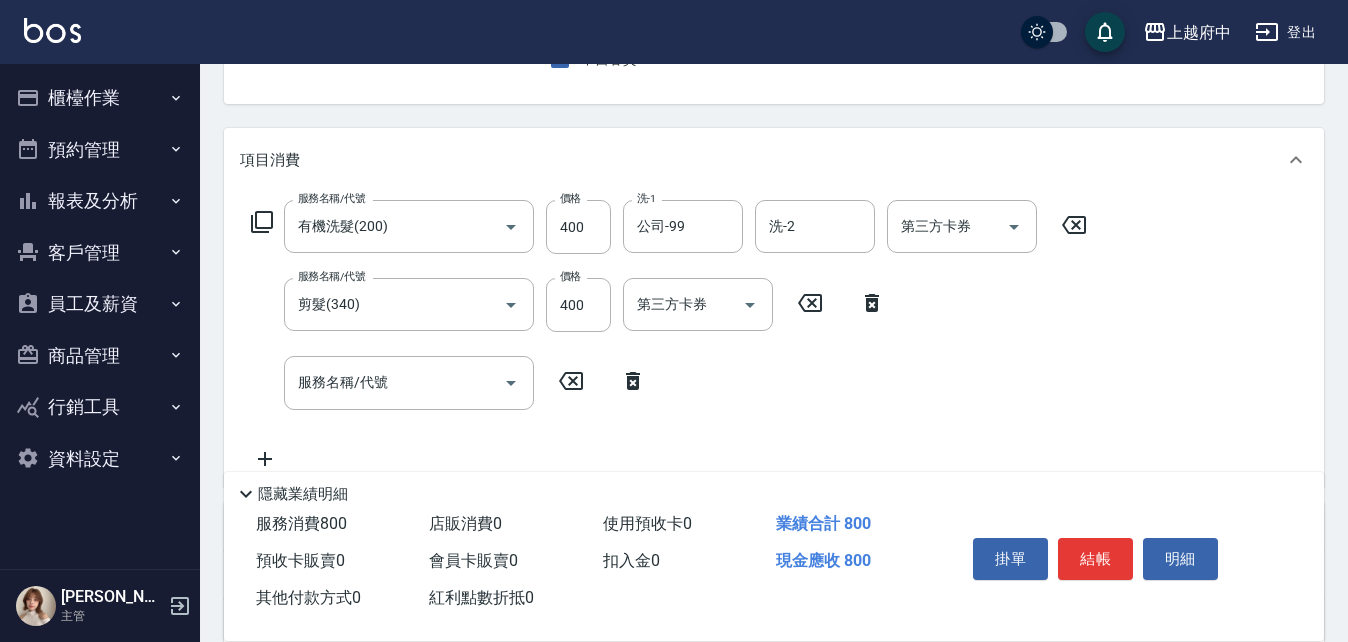 click 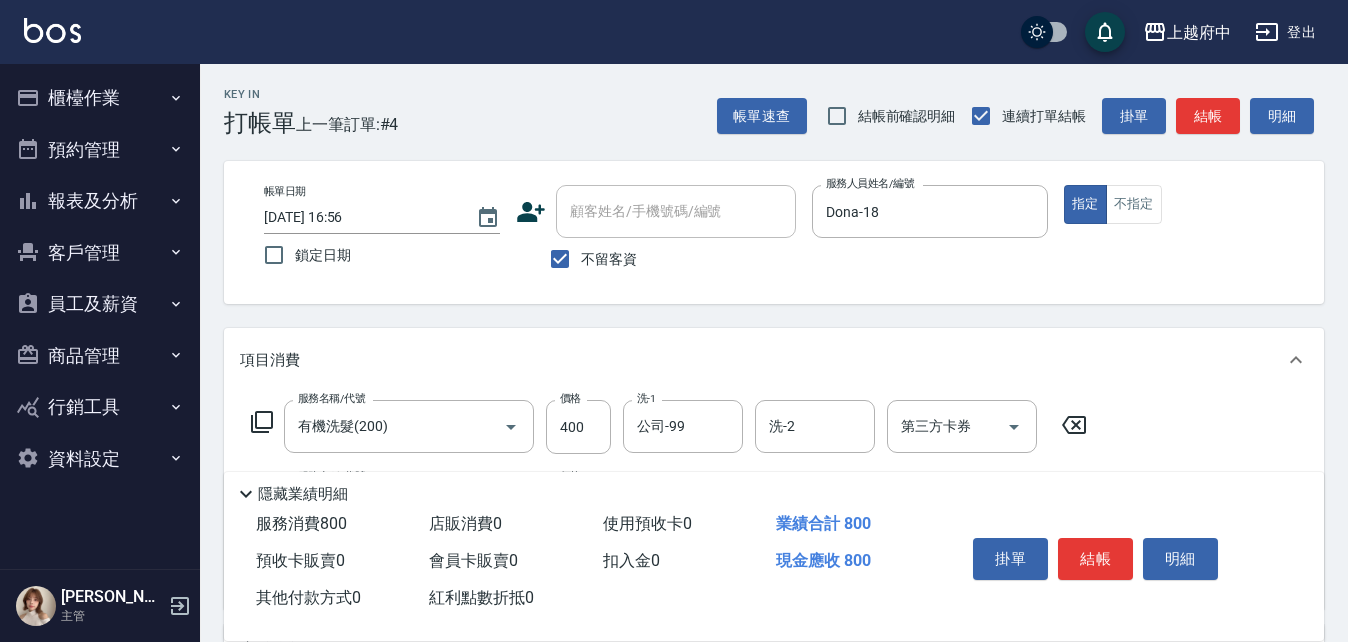 scroll, scrollTop: 100, scrollLeft: 0, axis: vertical 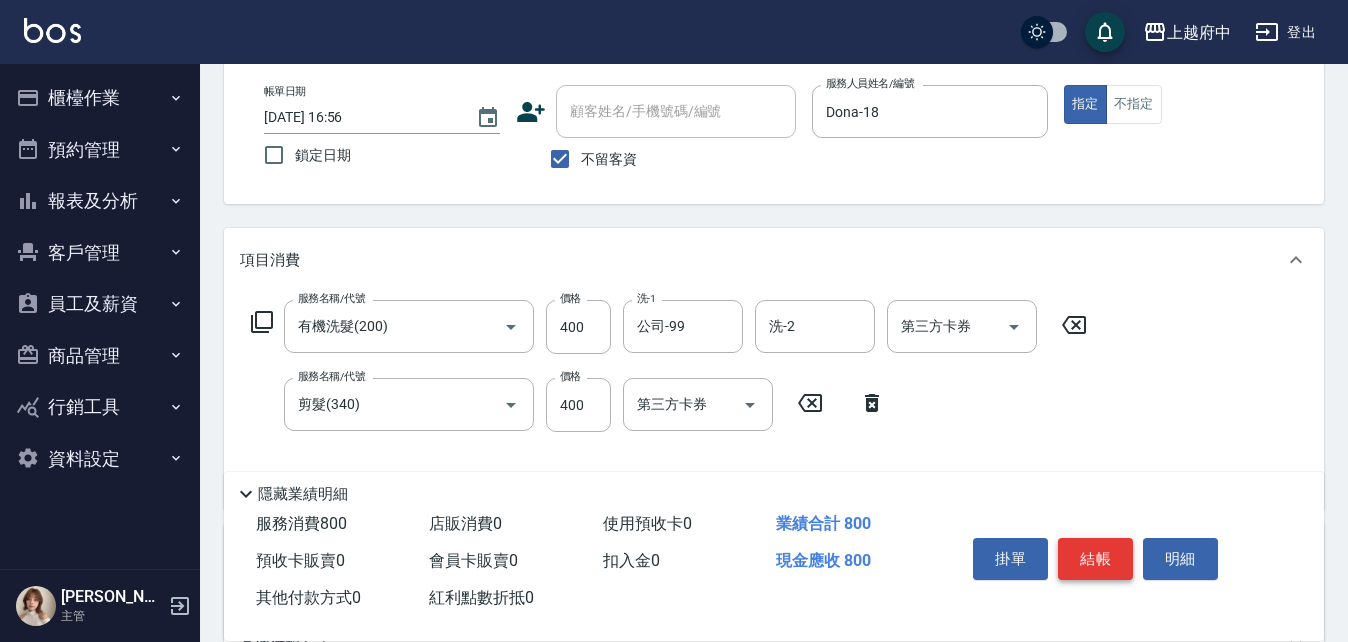 click on "結帳" at bounding box center (1095, 559) 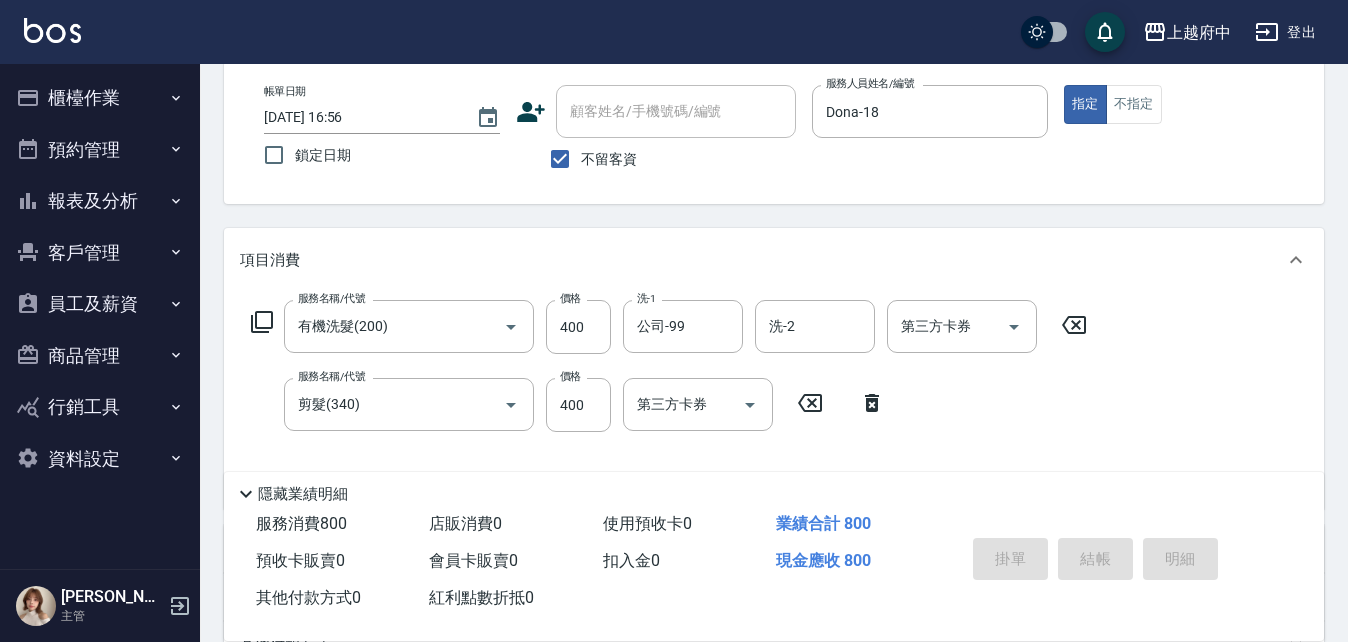 type on "2025/07/15 16:57" 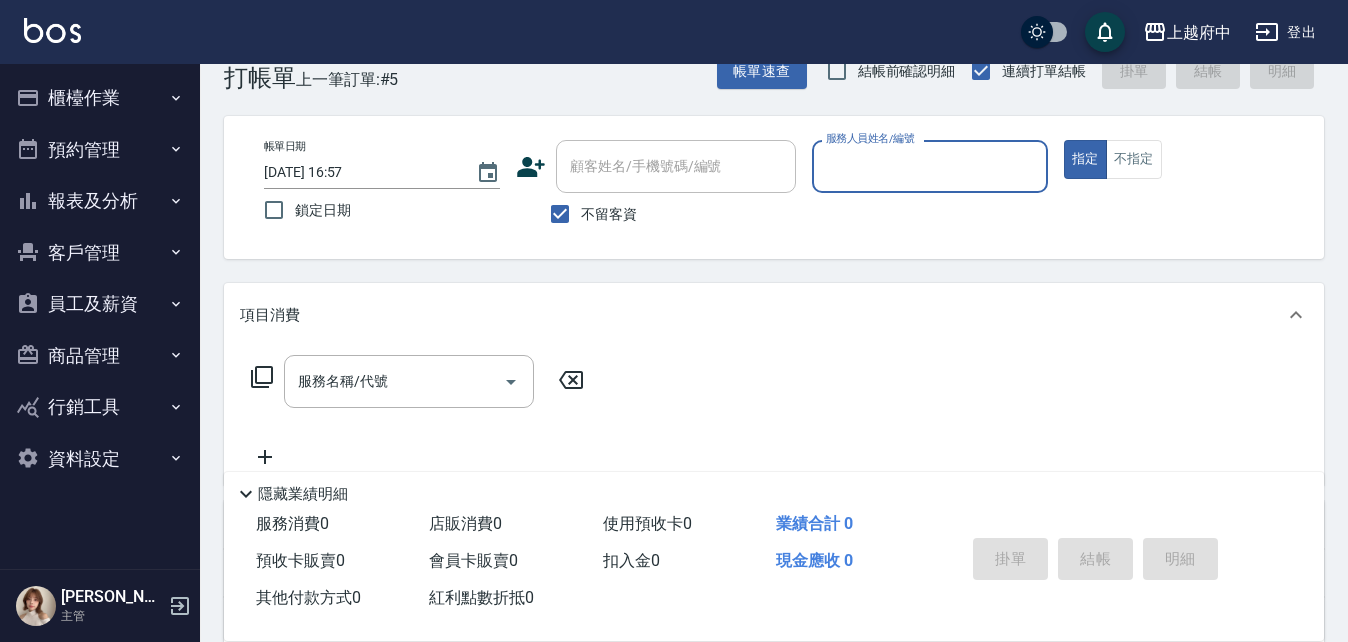 scroll, scrollTop: 0, scrollLeft: 0, axis: both 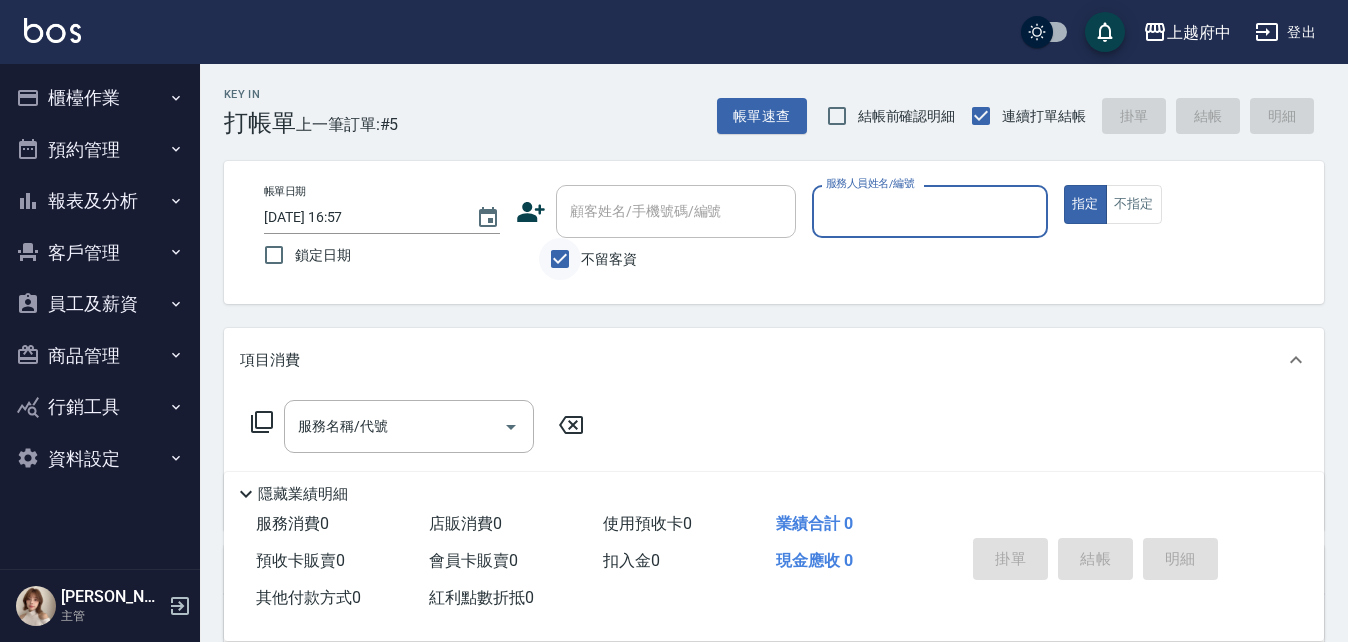 click on "不留客資" at bounding box center (560, 259) 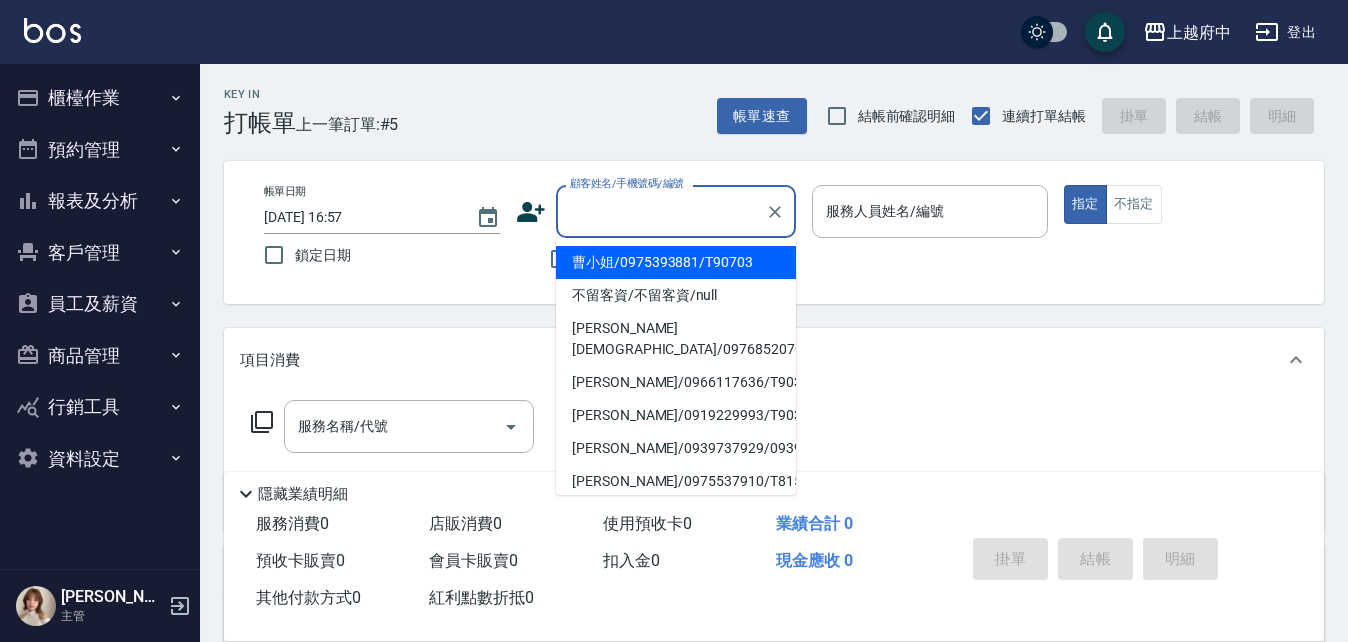 click on "顧客姓名/手機號碼/編號" at bounding box center (661, 211) 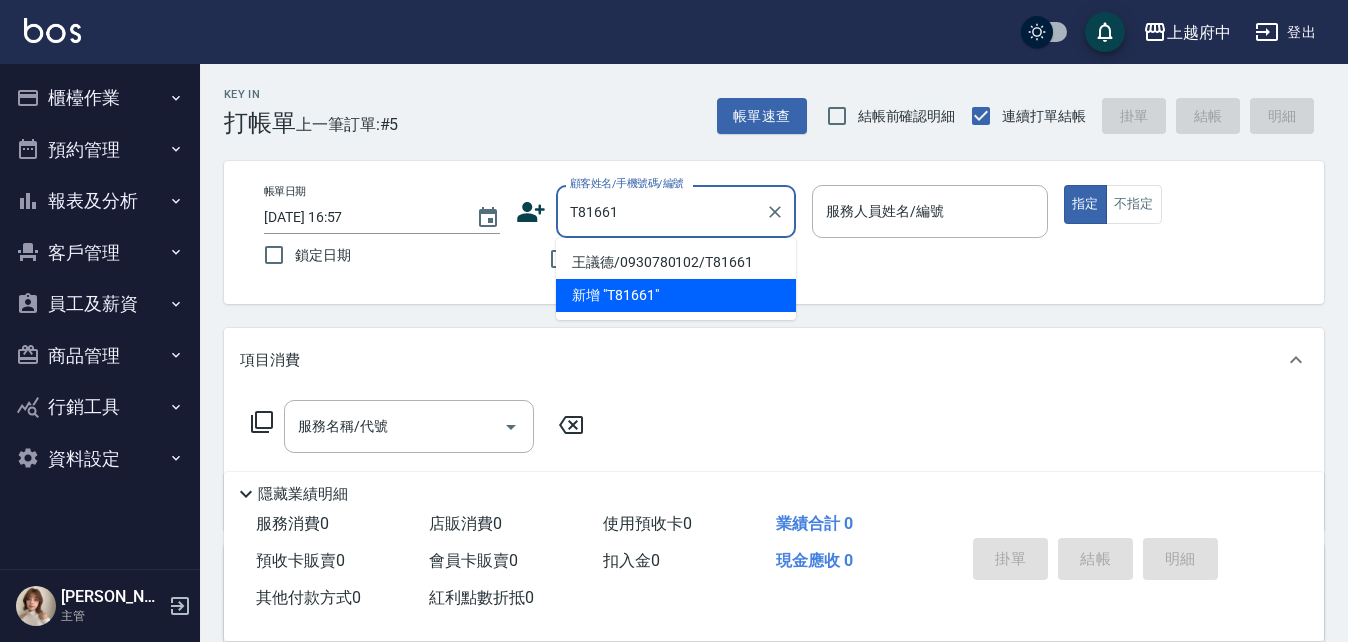 click on "王議德/0930780102/T81661" at bounding box center [676, 262] 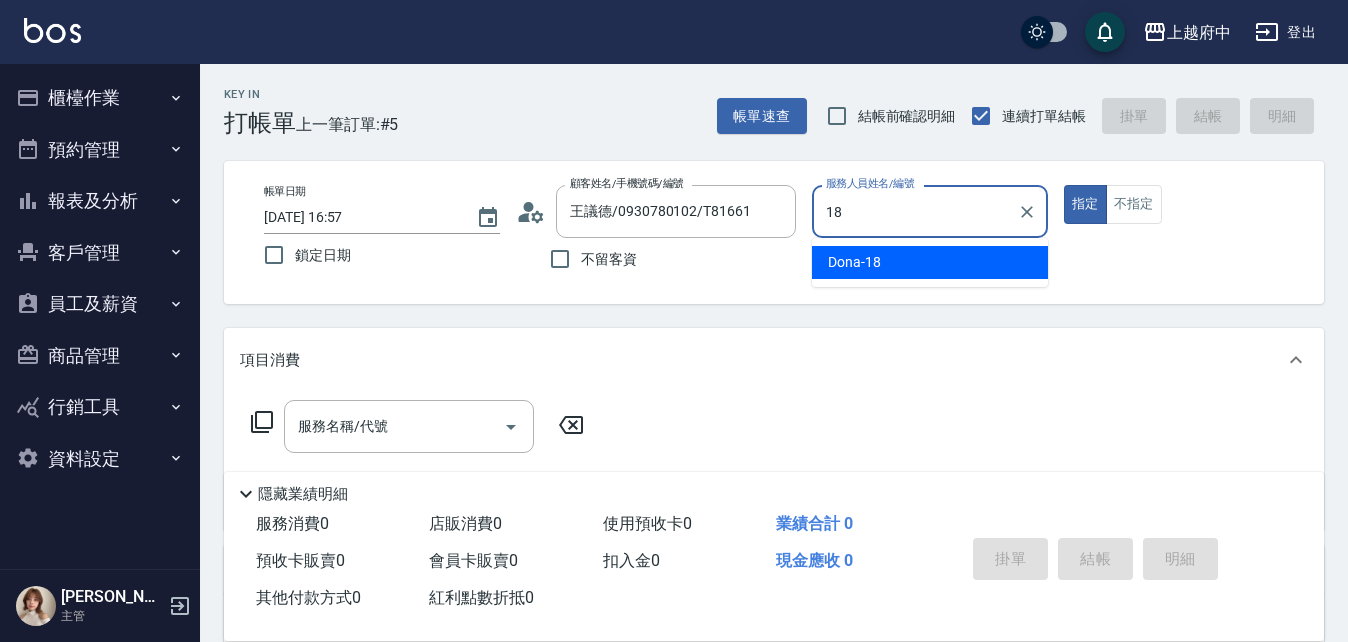 type on "Dona-18" 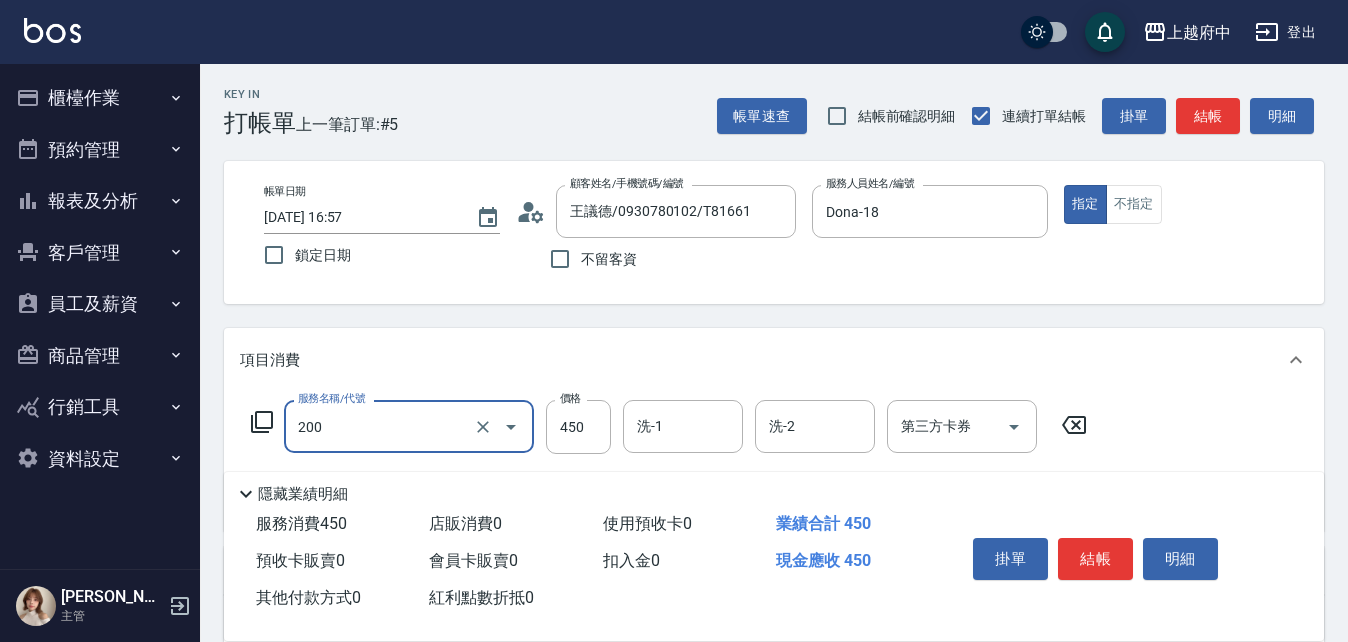 type on "有機洗髮(200)" 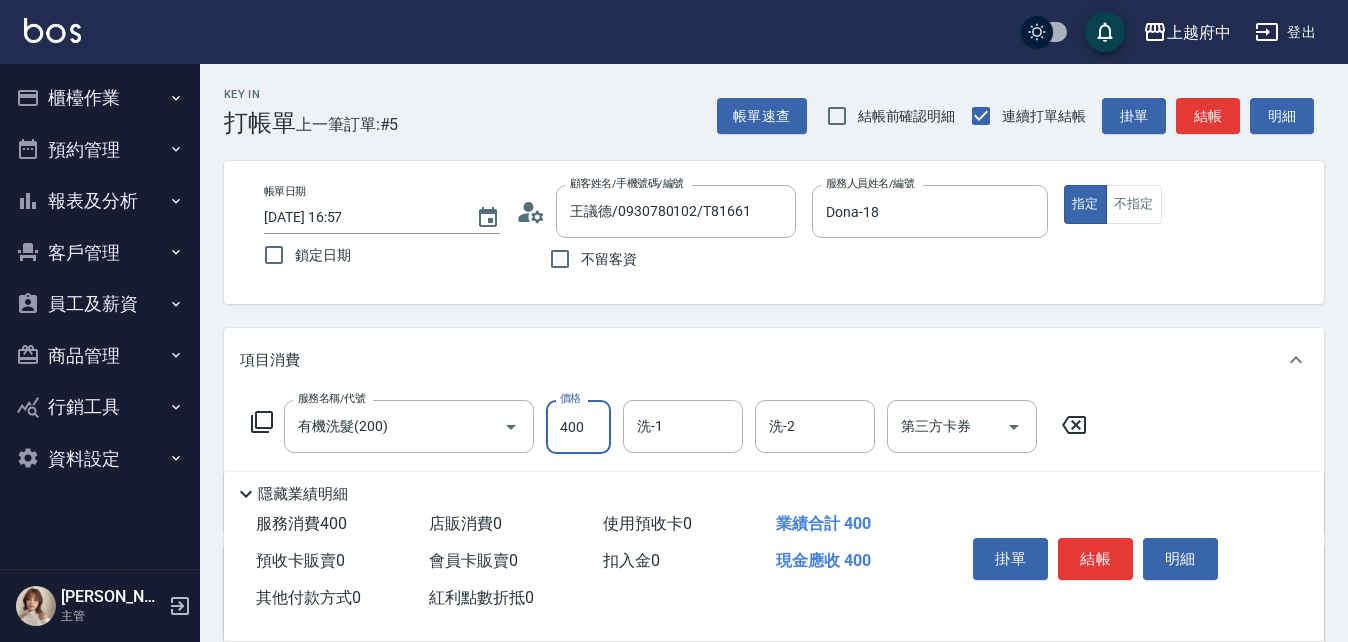 type on "400" 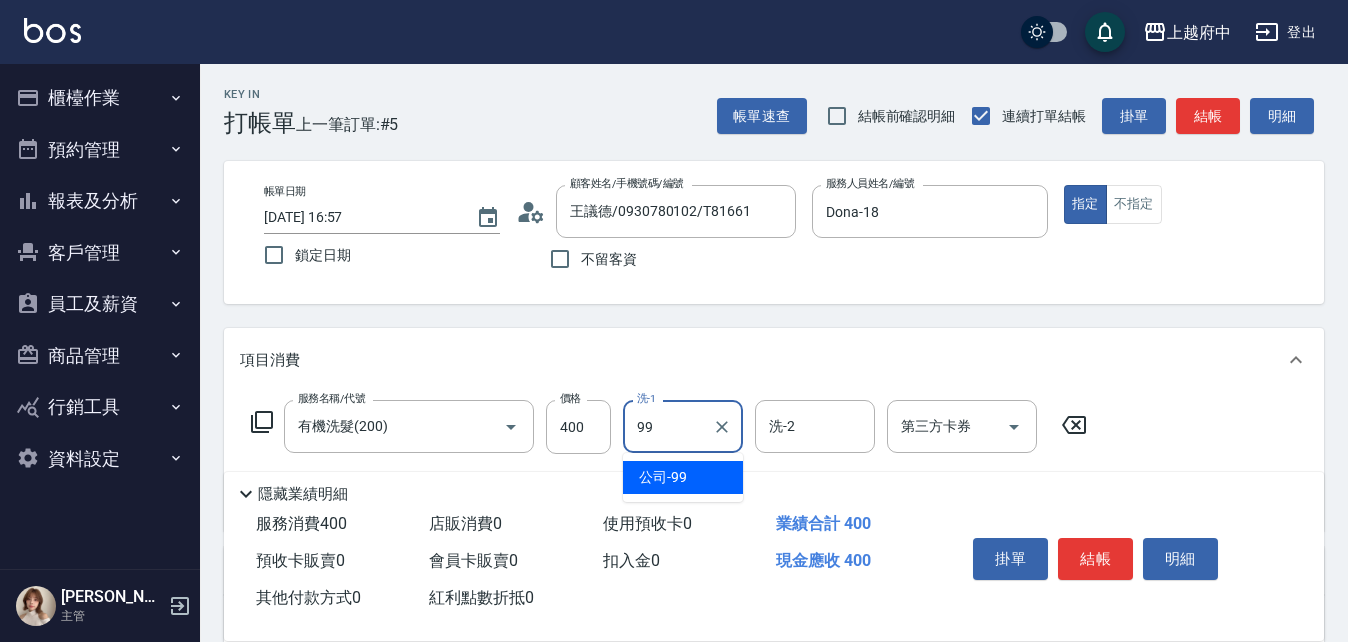 type on "公司-99" 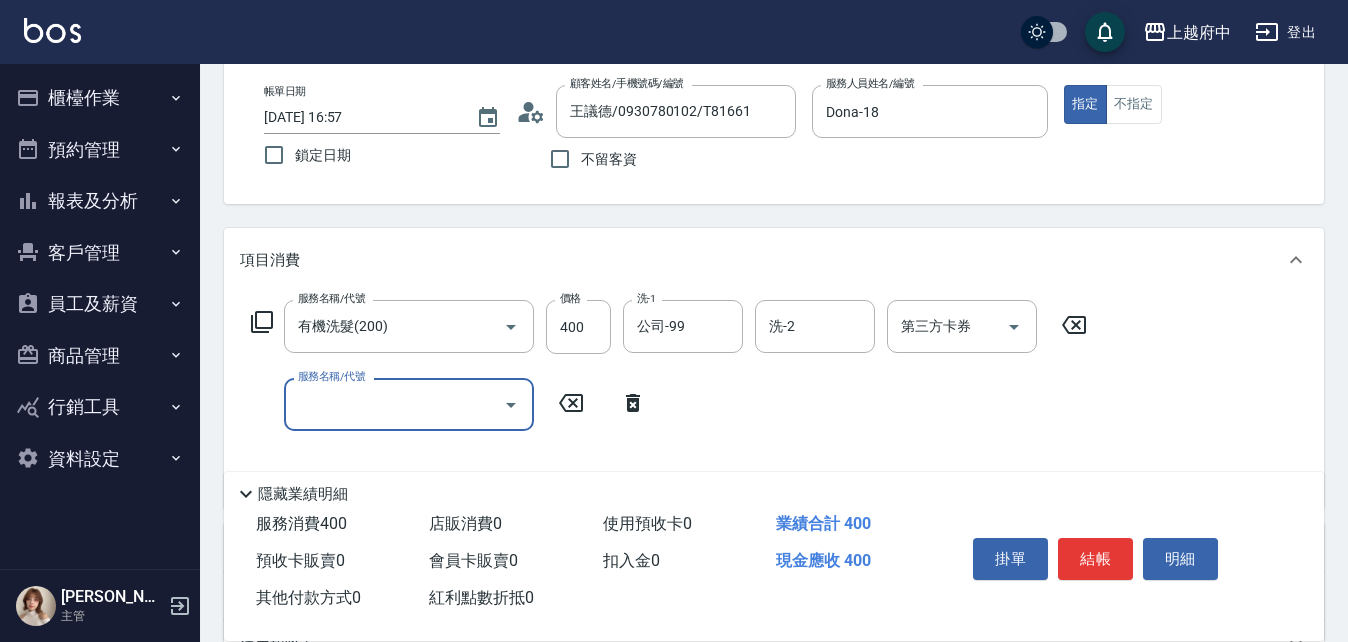 scroll, scrollTop: 200, scrollLeft: 0, axis: vertical 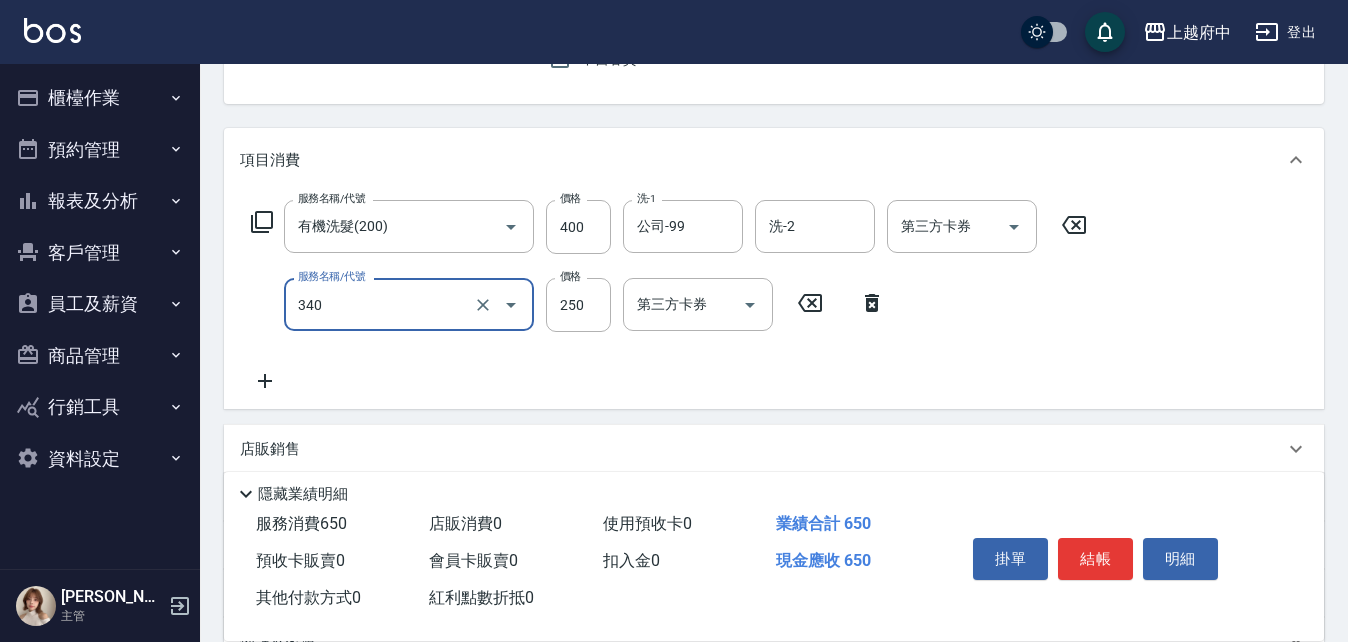 type on "剪髮(340)" 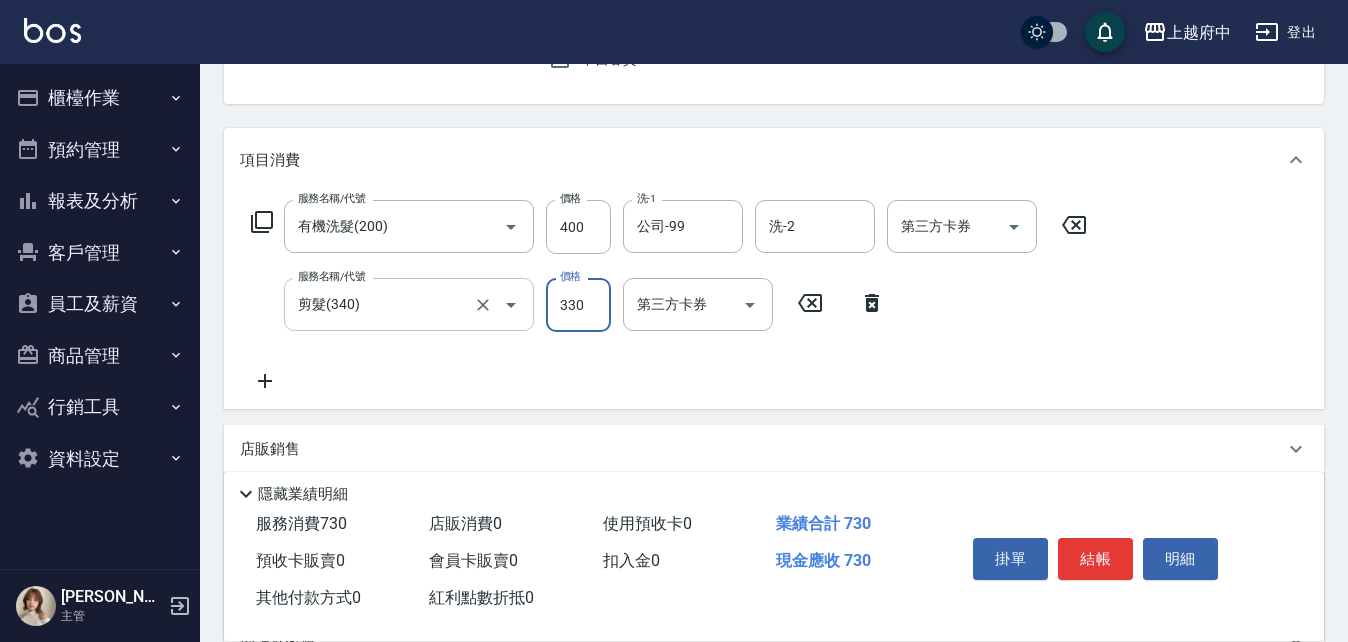 type on "330" 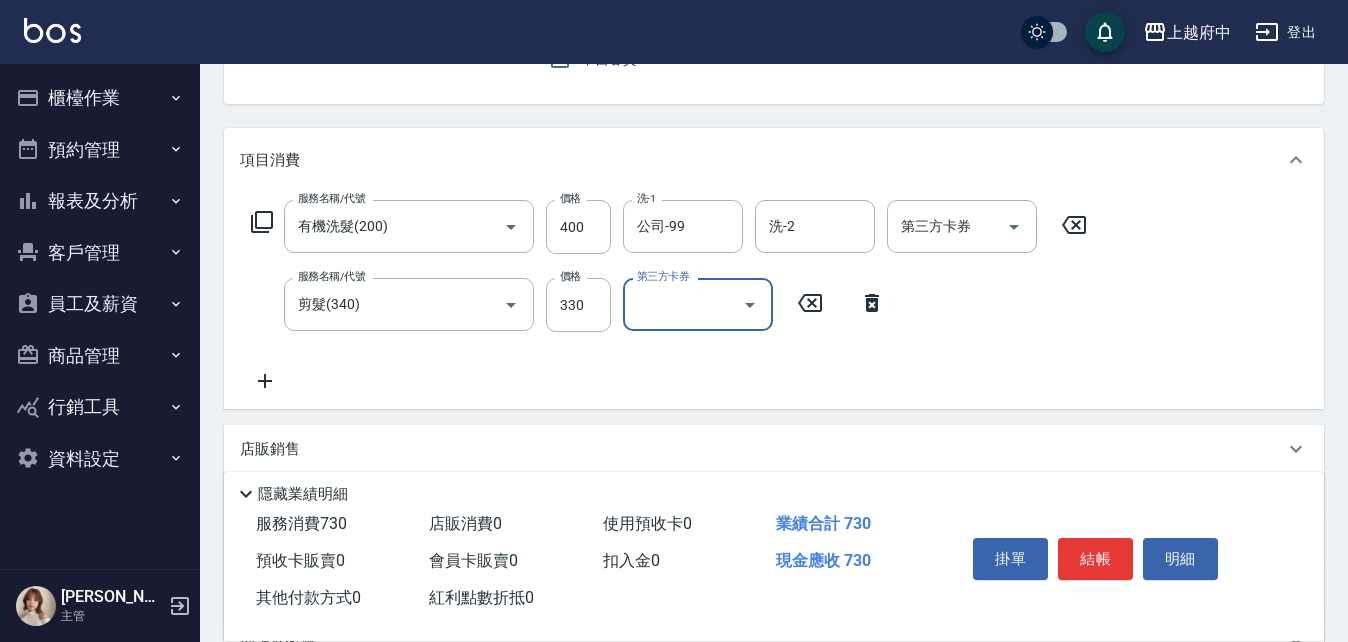 click on "服務名稱/代號 有機洗髮(200) 服務名稱/代號 價格 400 價格 洗-1 公司-99 洗-1 洗-2 洗-2 第三方卡券 第三方卡券 服務名稱/代號 剪髮(340) 服務名稱/代號 價格 330 價格 第三方卡券 第三方卡券" at bounding box center (669, 296) 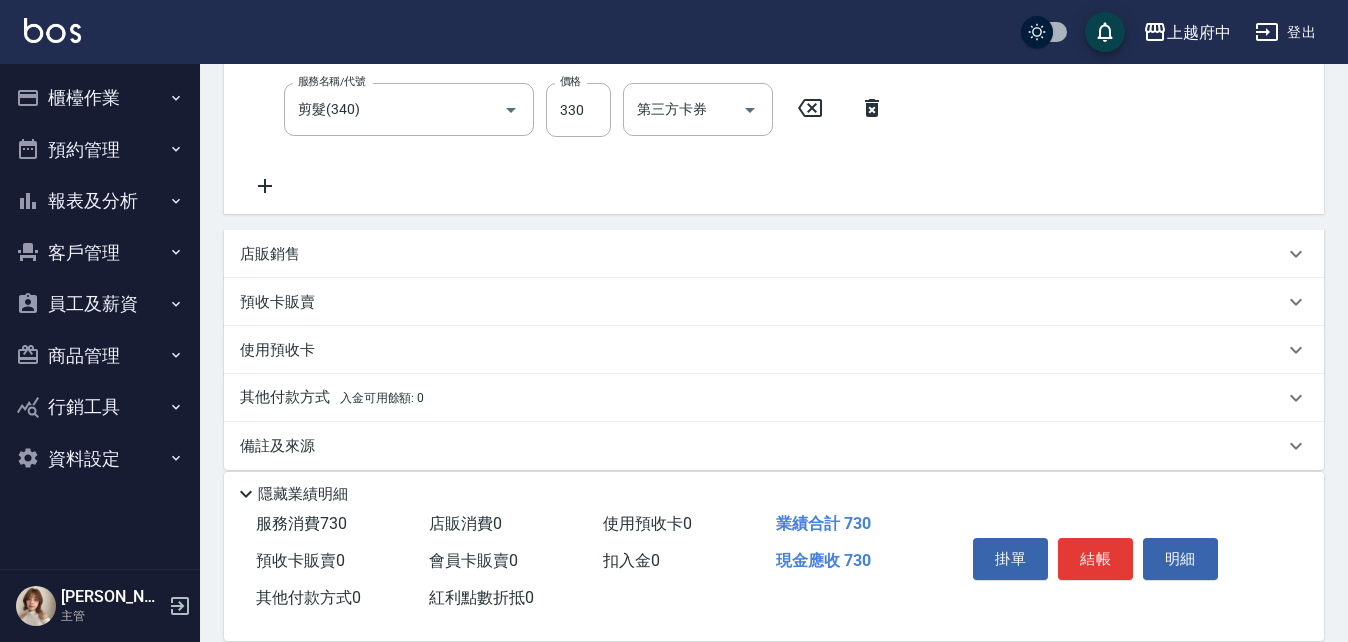scroll, scrollTop: 400, scrollLeft: 0, axis: vertical 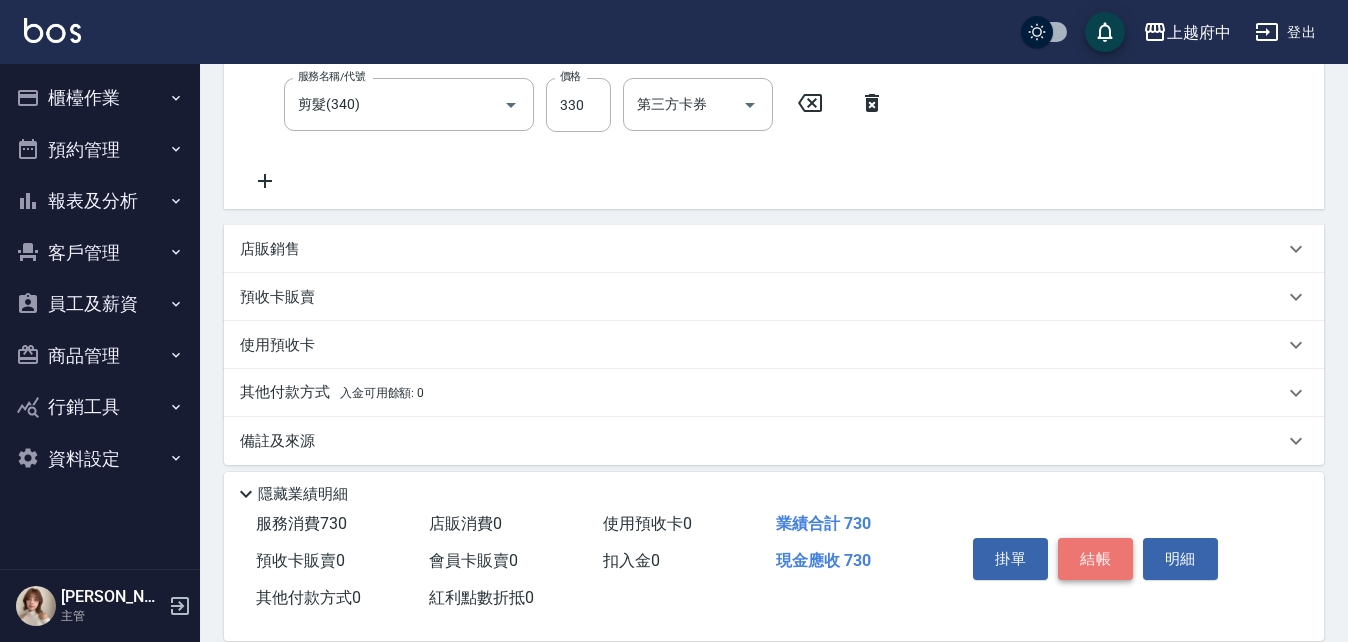 click on "結帳" at bounding box center [1095, 559] 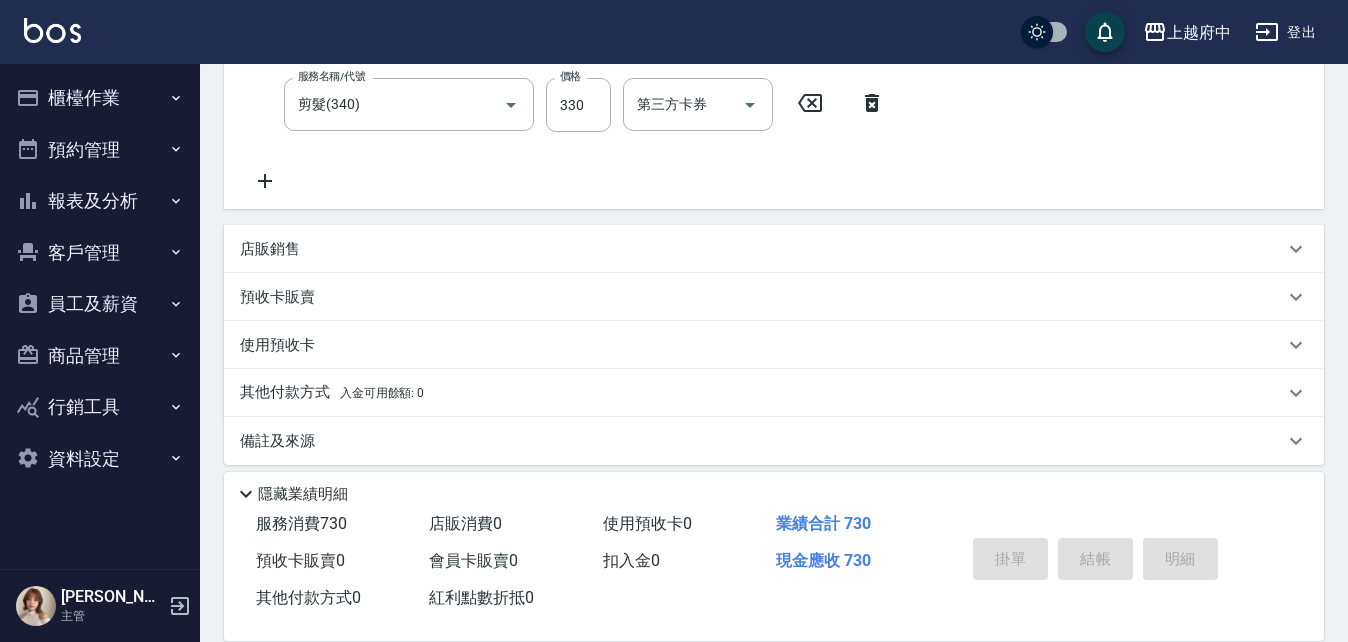 type on "2025/07/15 16:59" 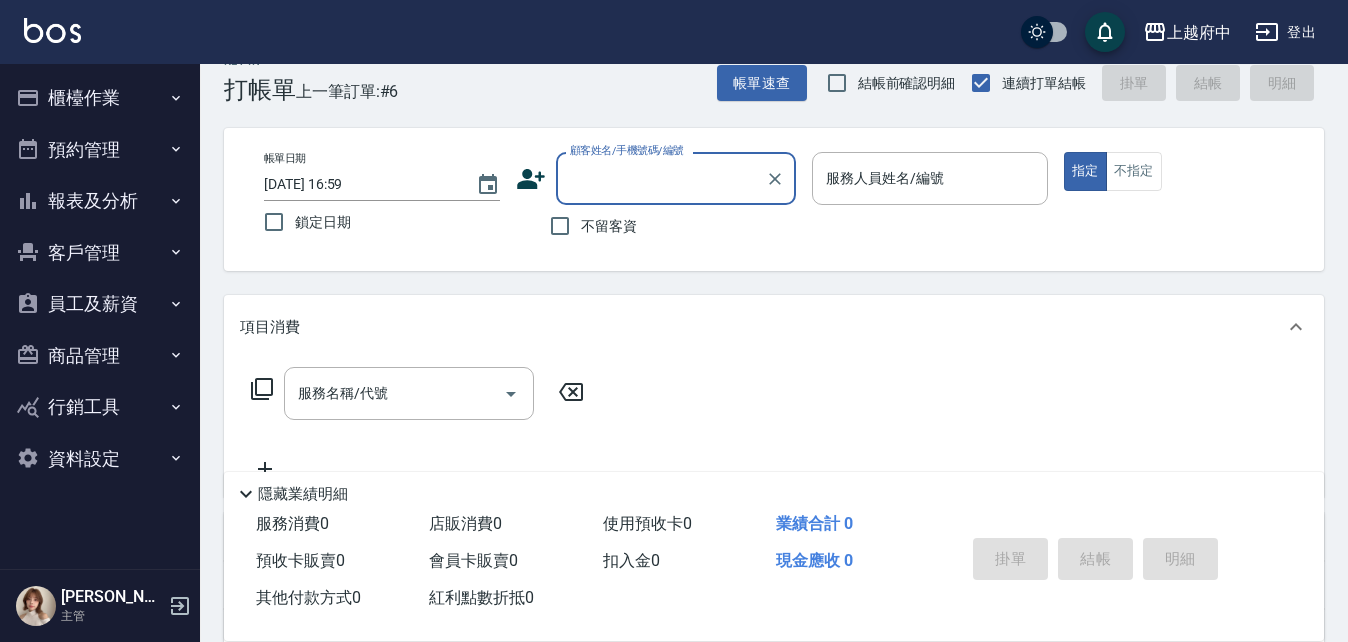 scroll, scrollTop: 0, scrollLeft: 0, axis: both 